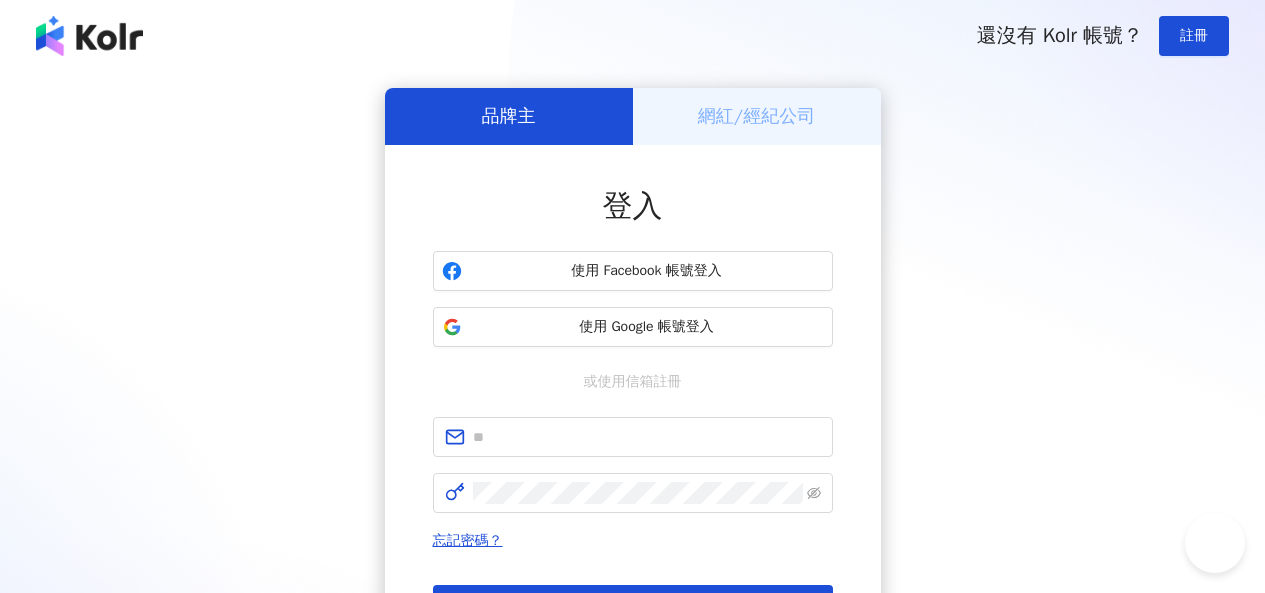 scroll, scrollTop: 0, scrollLeft: 0, axis: both 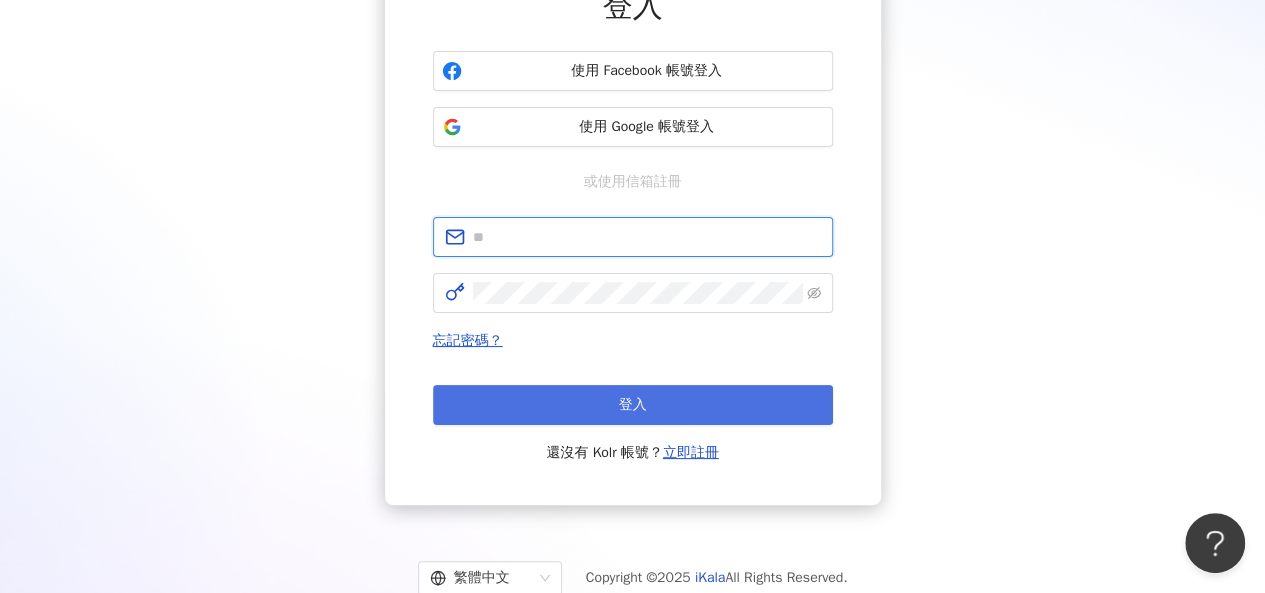 type on "**********" 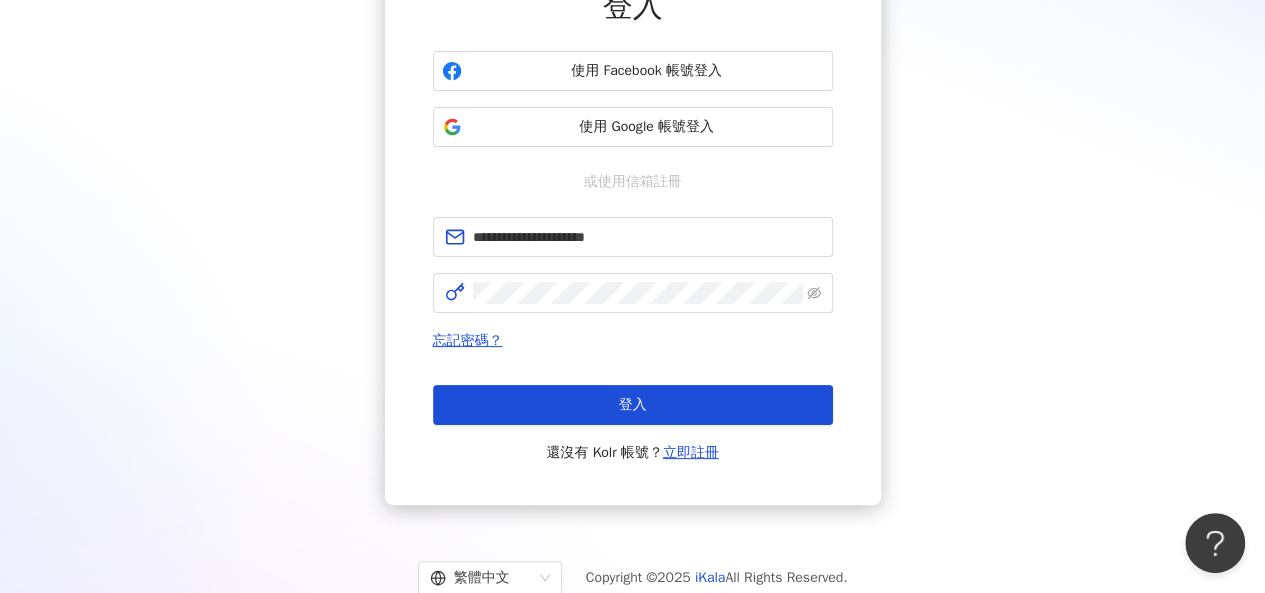 drag, startPoint x: 630, startPoint y: 407, endPoint x: 552, endPoint y: 579, distance: 188.85974 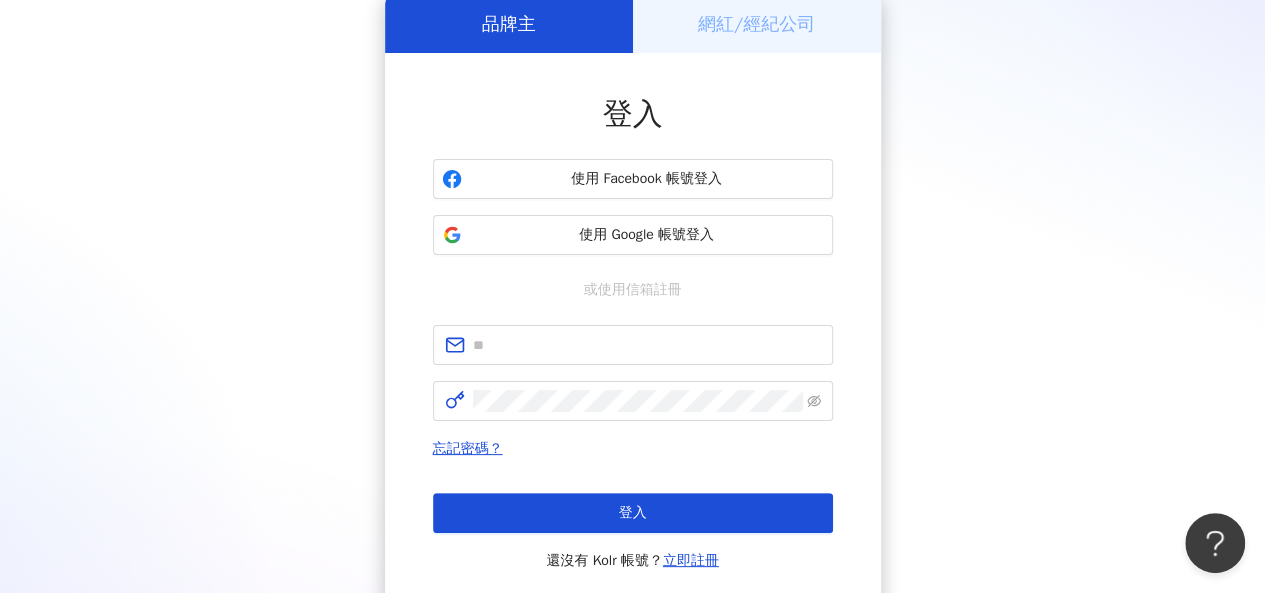 scroll, scrollTop: 200, scrollLeft: 0, axis: vertical 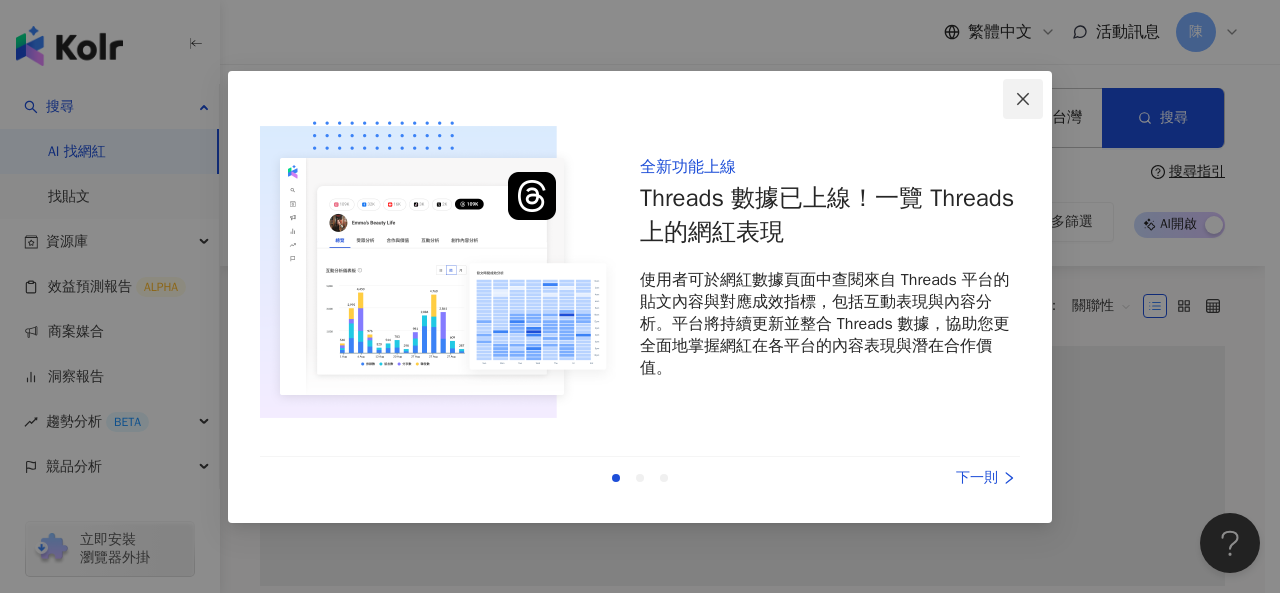 click 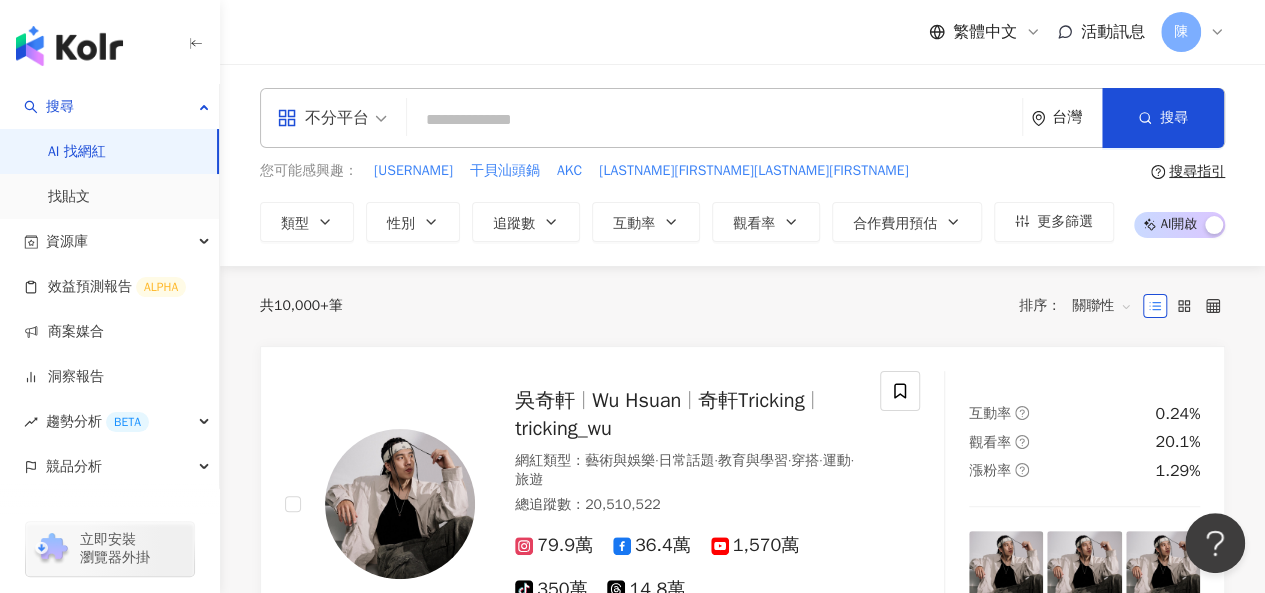 click at bounding box center (714, 120) 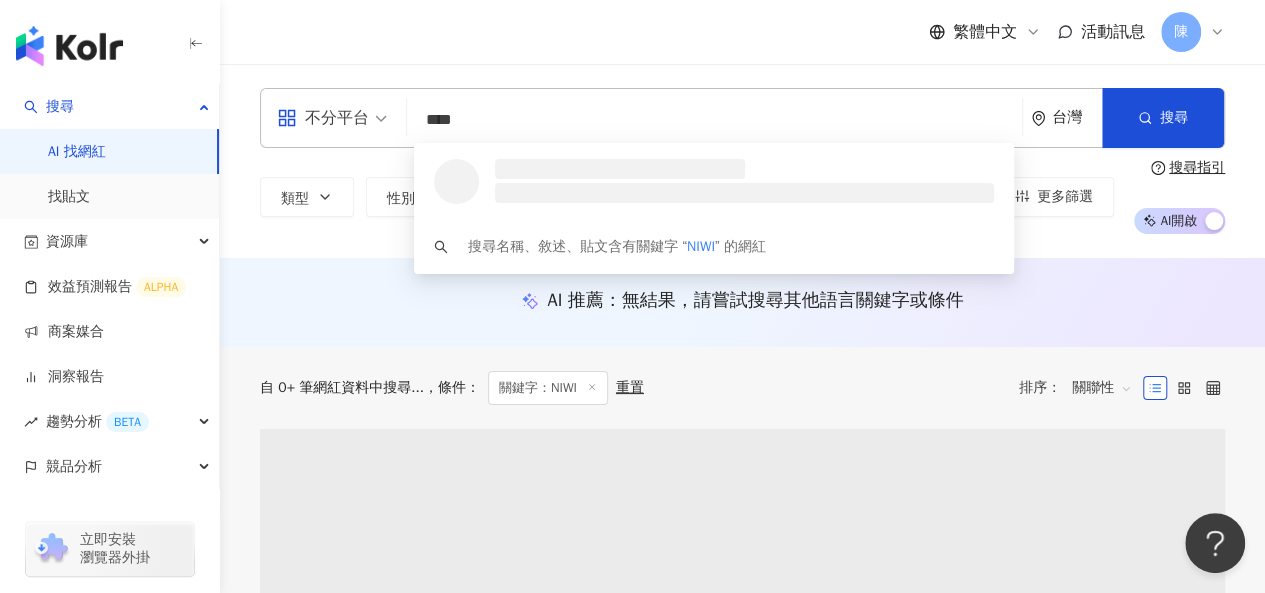 type on "****" 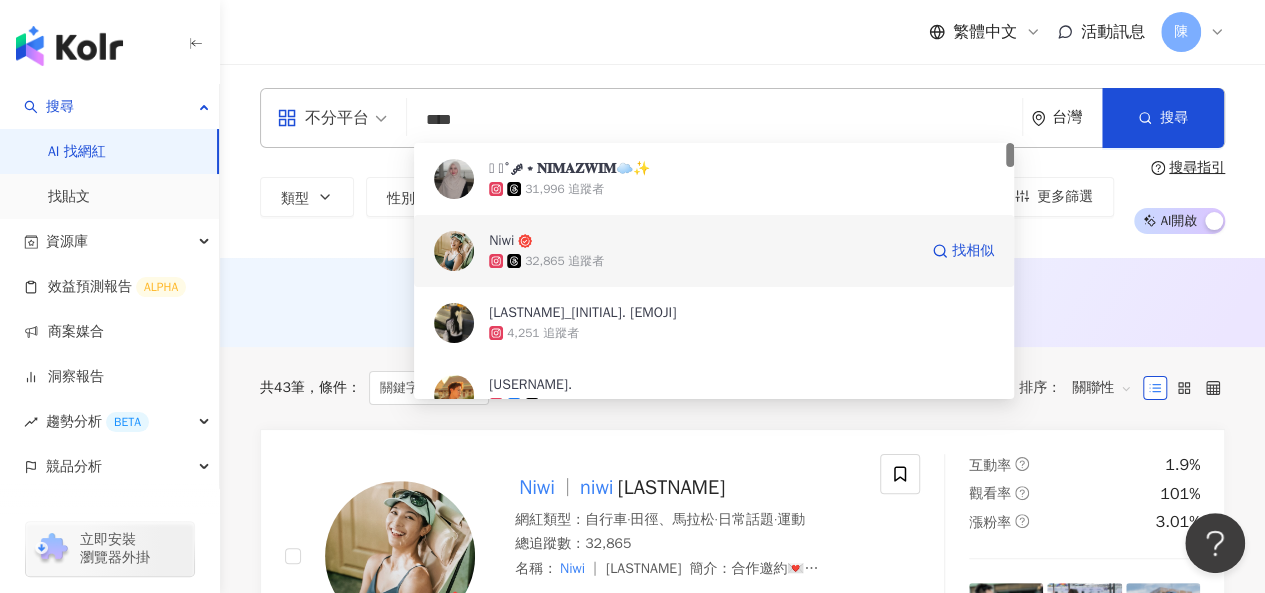 click on "32,865   追蹤者" at bounding box center (703, 261) 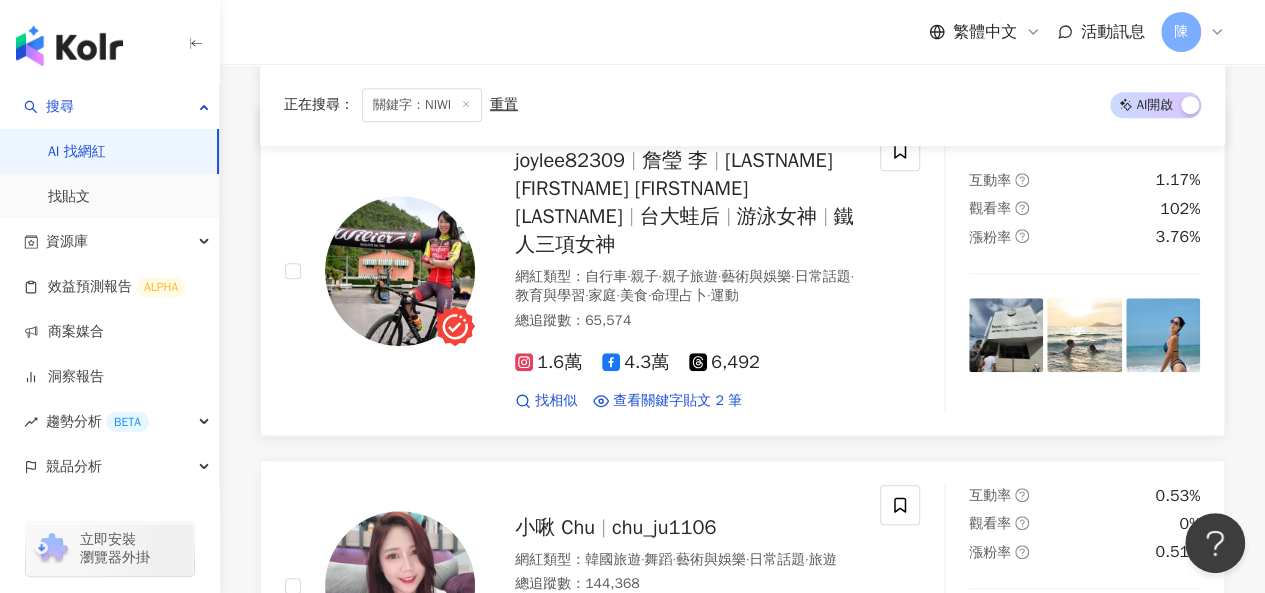 scroll, scrollTop: 500, scrollLeft: 0, axis: vertical 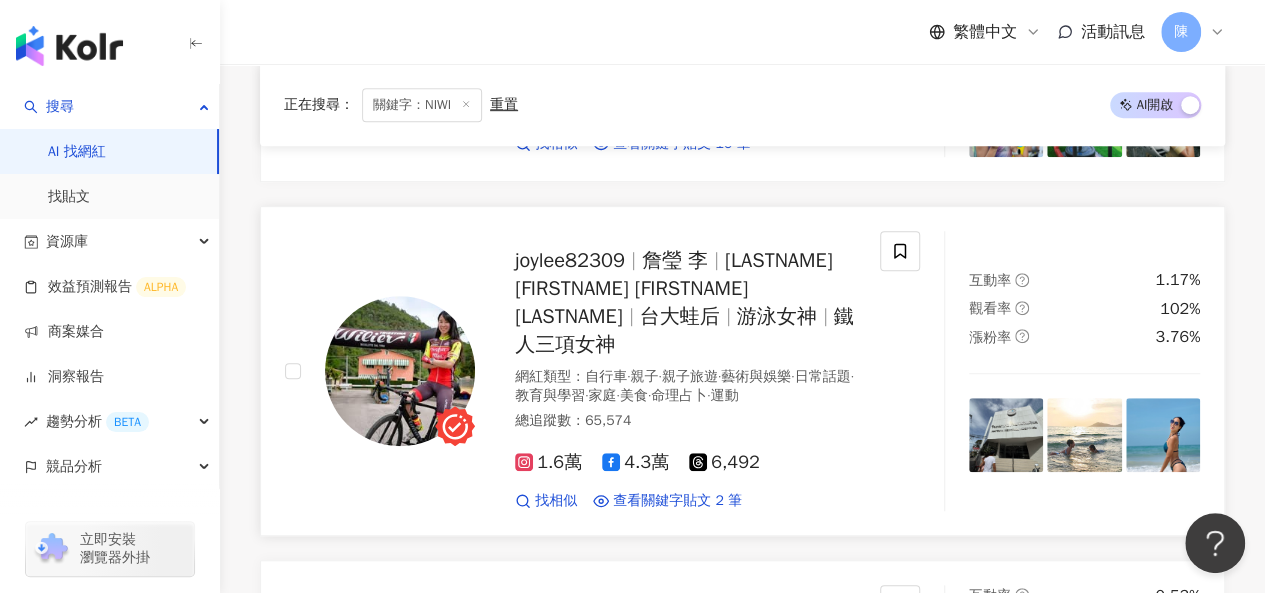 click on "joylee82309" at bounding box center (570, 260) 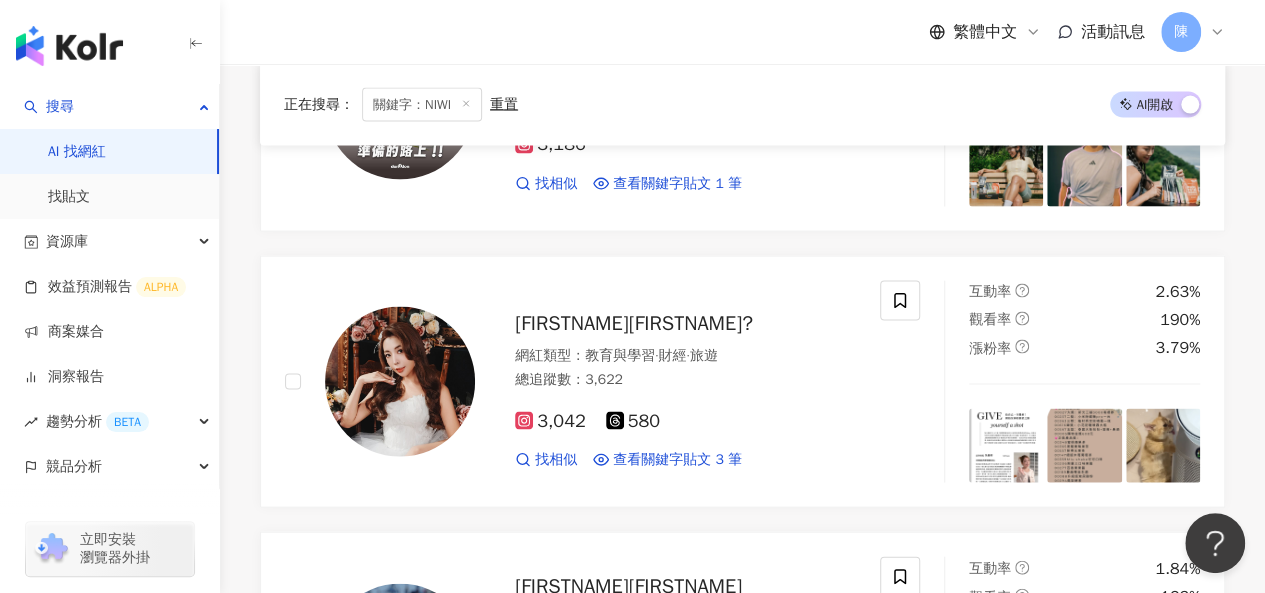 scroll, scrollTop: 2200, scrollLeft: 0, axis: vertical 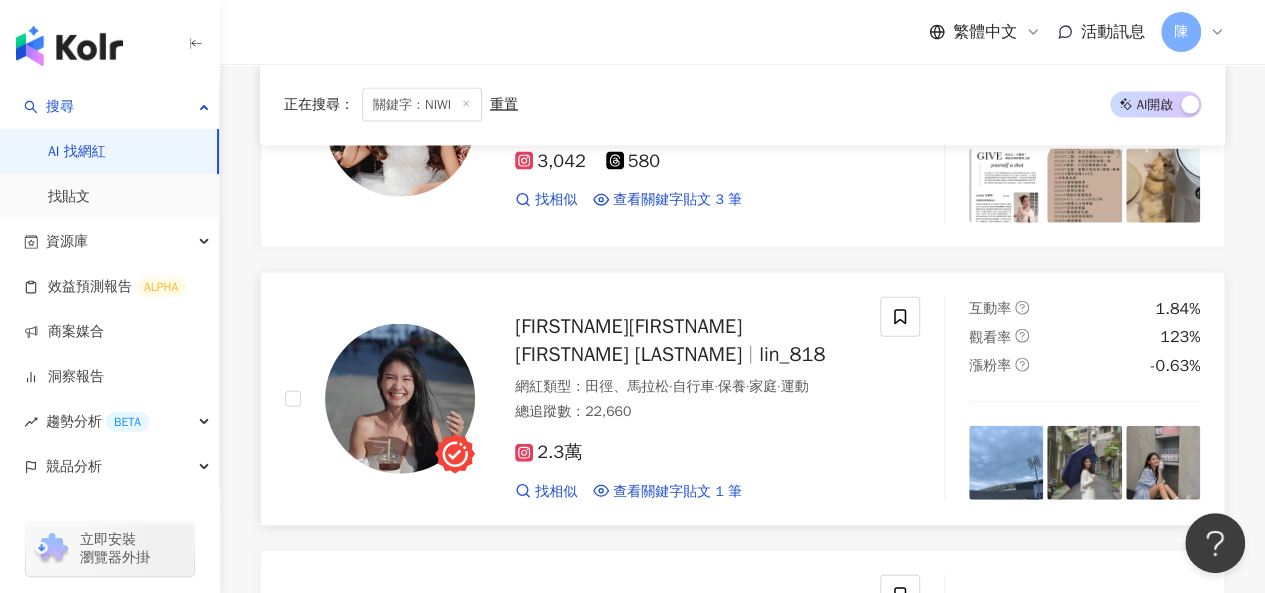 click at bounding box center (400, 399) 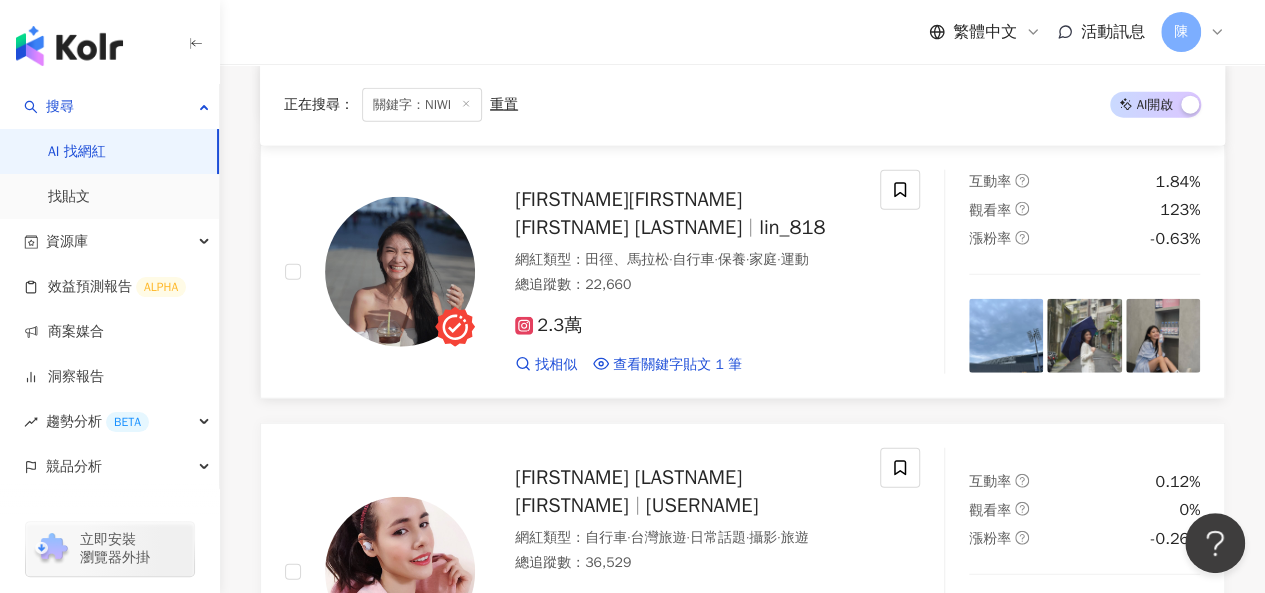 scroll, scrollTop: 2400, scrollLeft: 0, axis: vertical 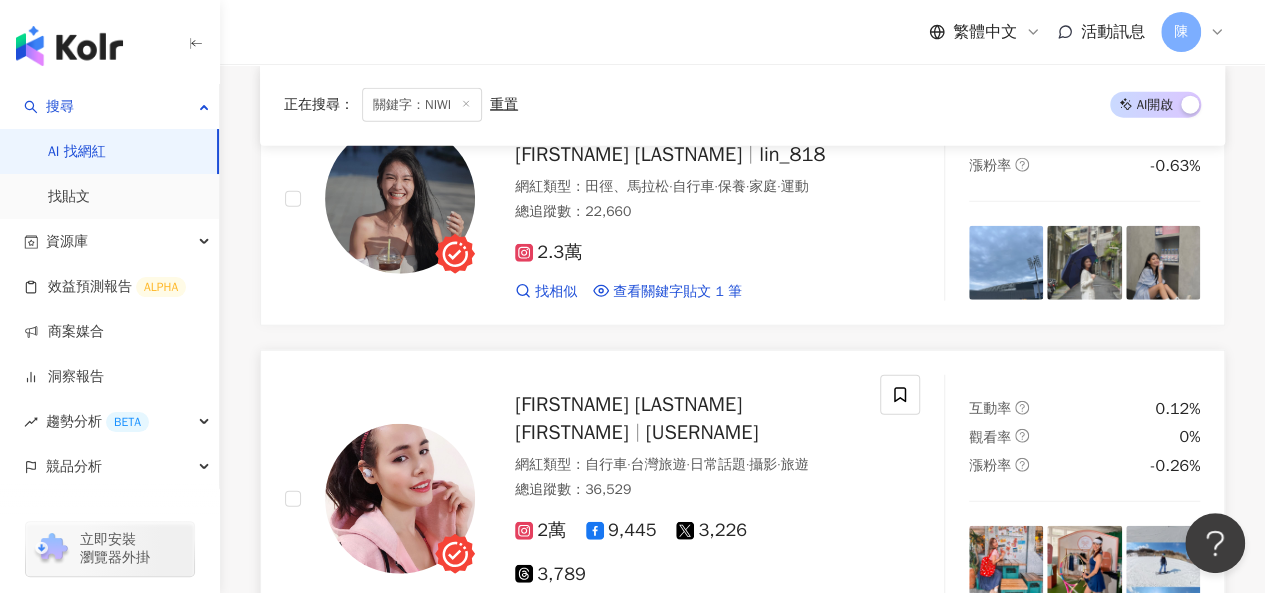 click at bounding box center [400, 499] 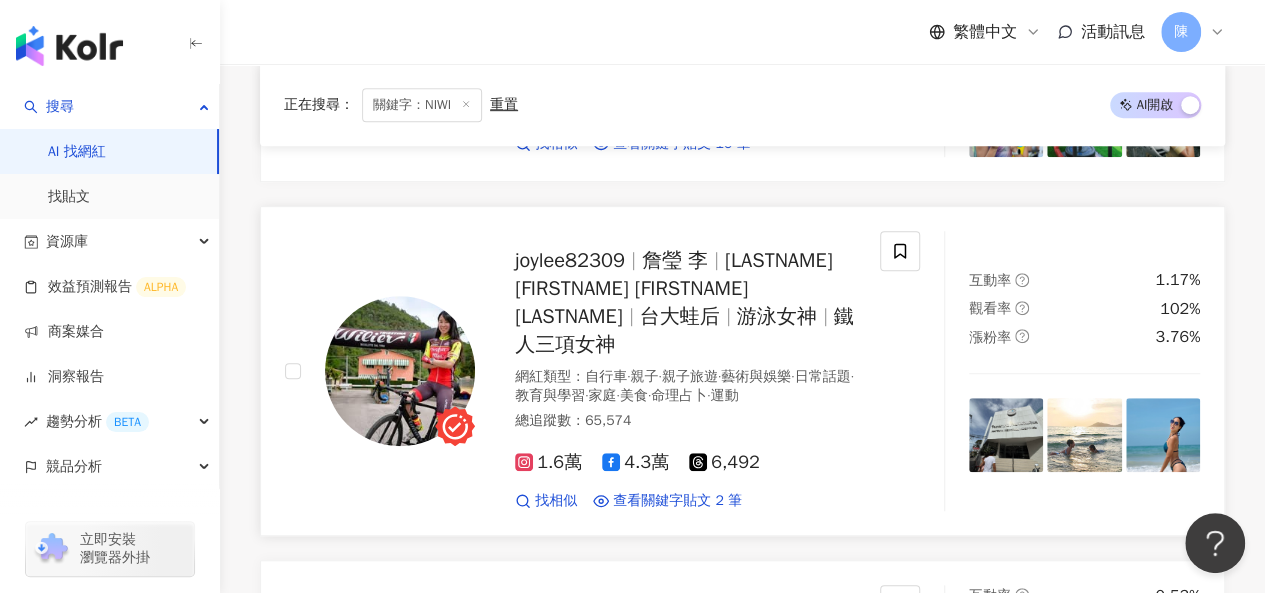 scroll, scrollTop: 300, scrollLeft: 0, axis: vertical 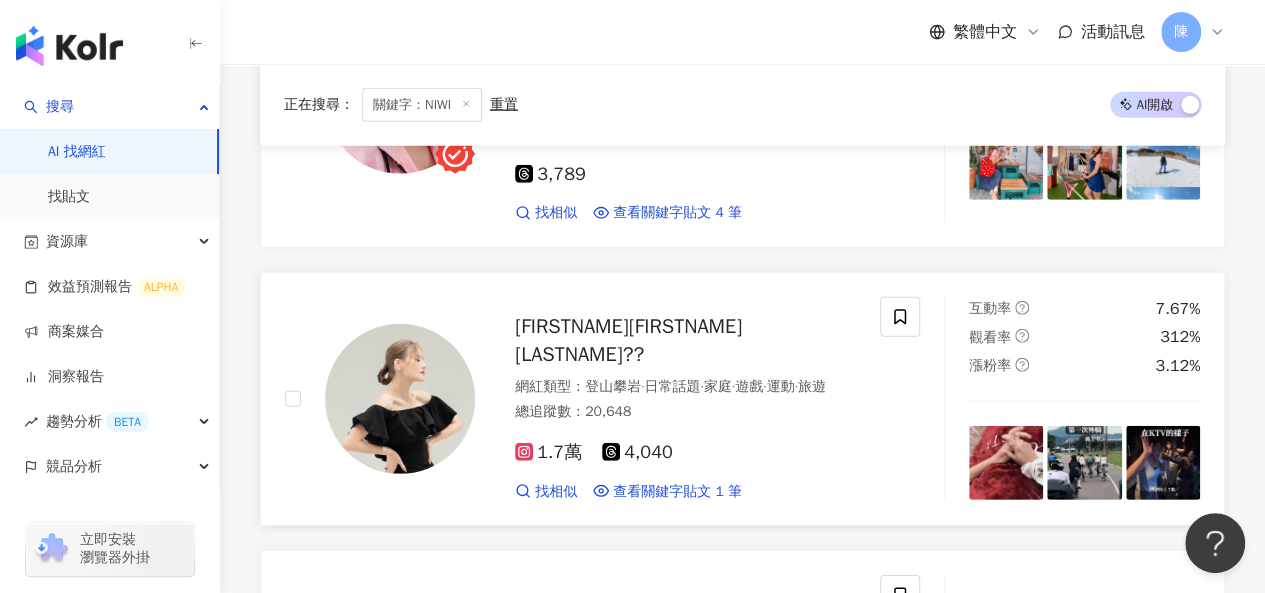 click on "[FIRST] [LAST]??" at bounding box center [628, 340] 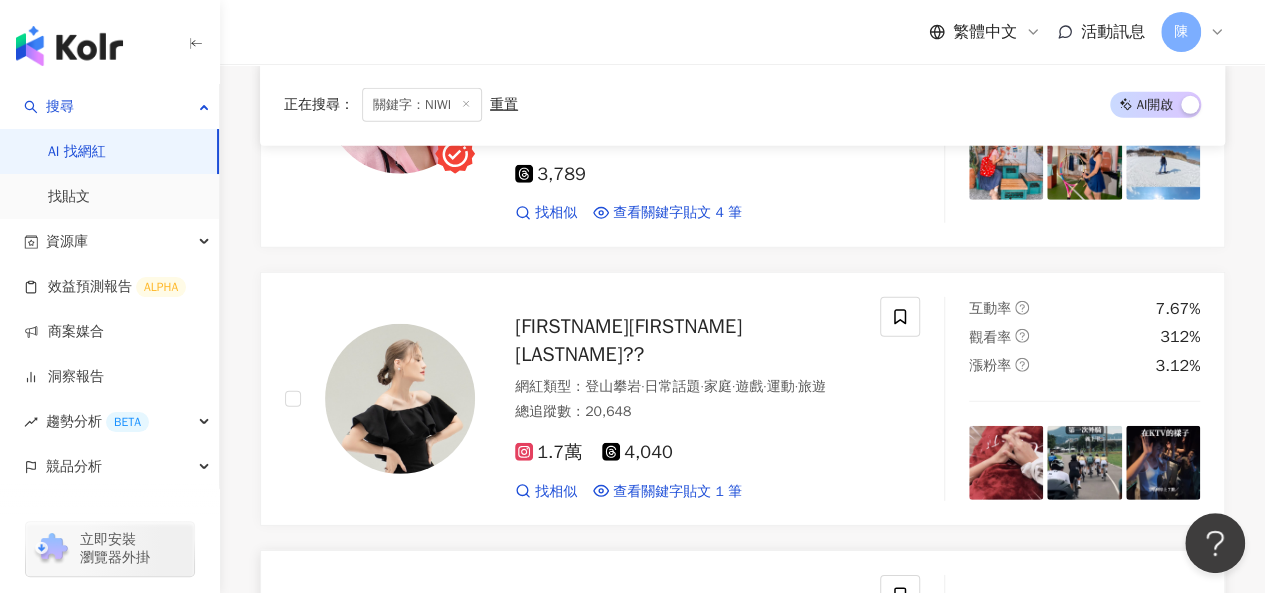 scroll, scrollTop: 3100, scrollLeft: 0, axis: vertical 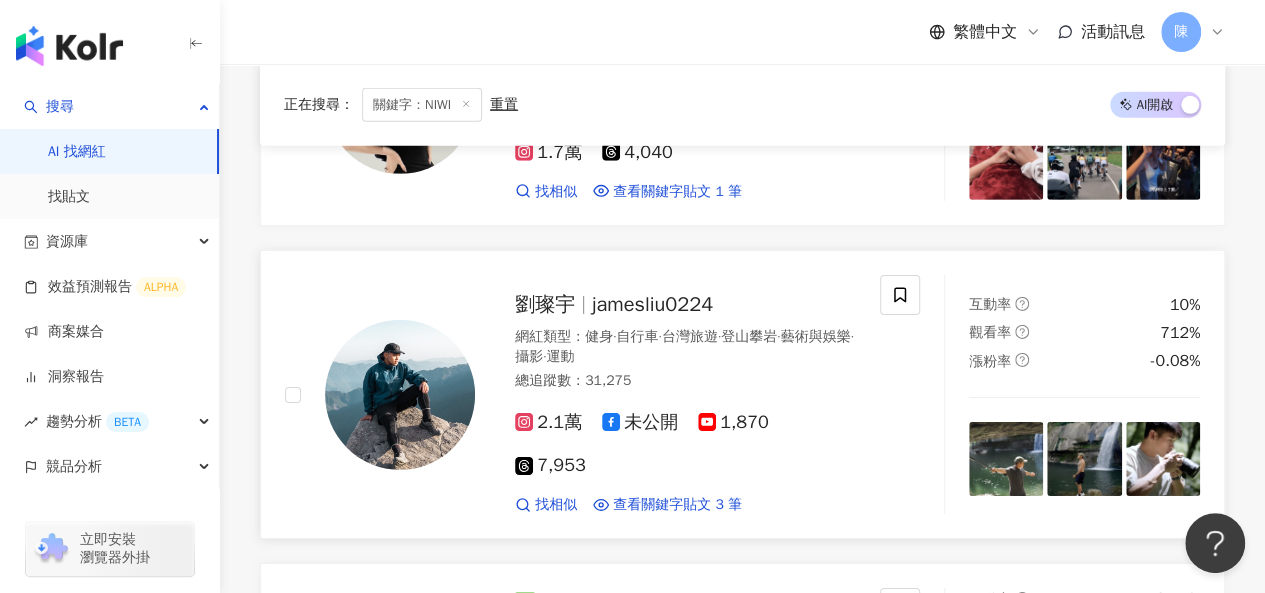 click at bounding box center [400, 395] 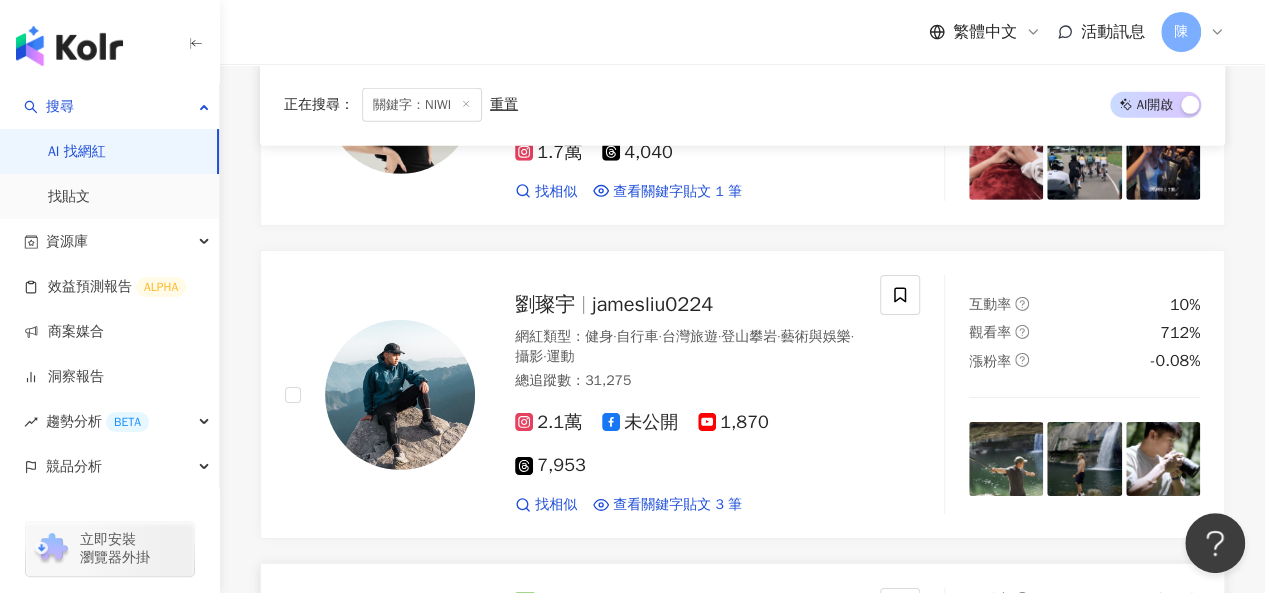 scroll, scrollTop: 3400, scrollLeft: 0, axis: vertical 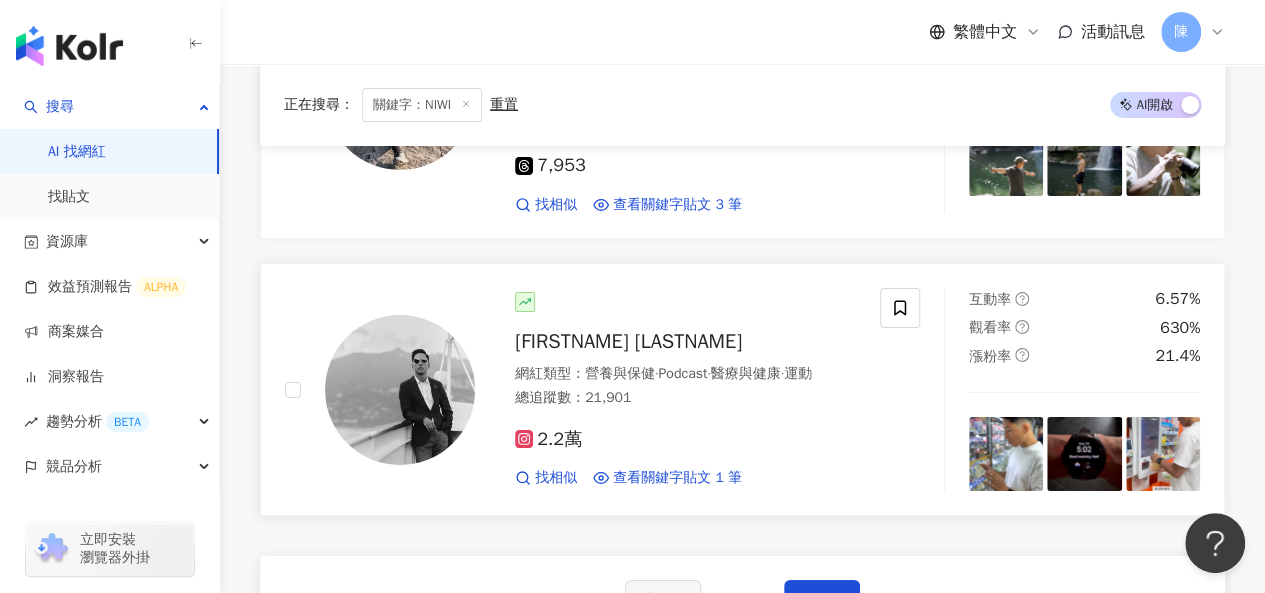 click at bounding box center (400, 390) 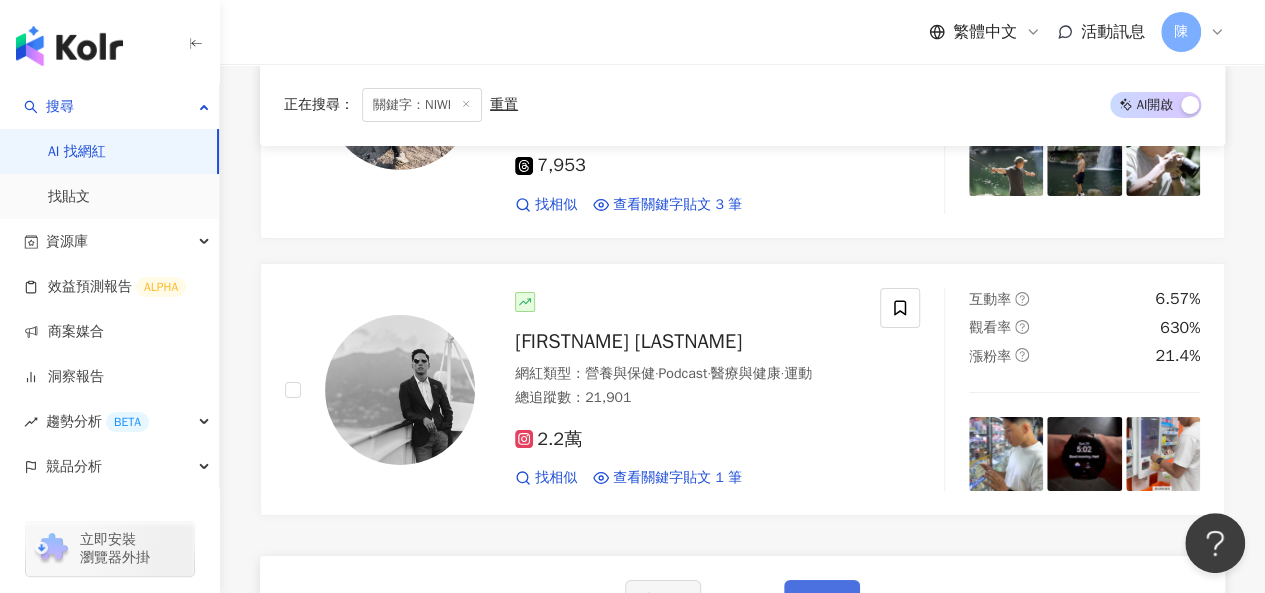 click on "下一頁" at bounding box center [822, 600] 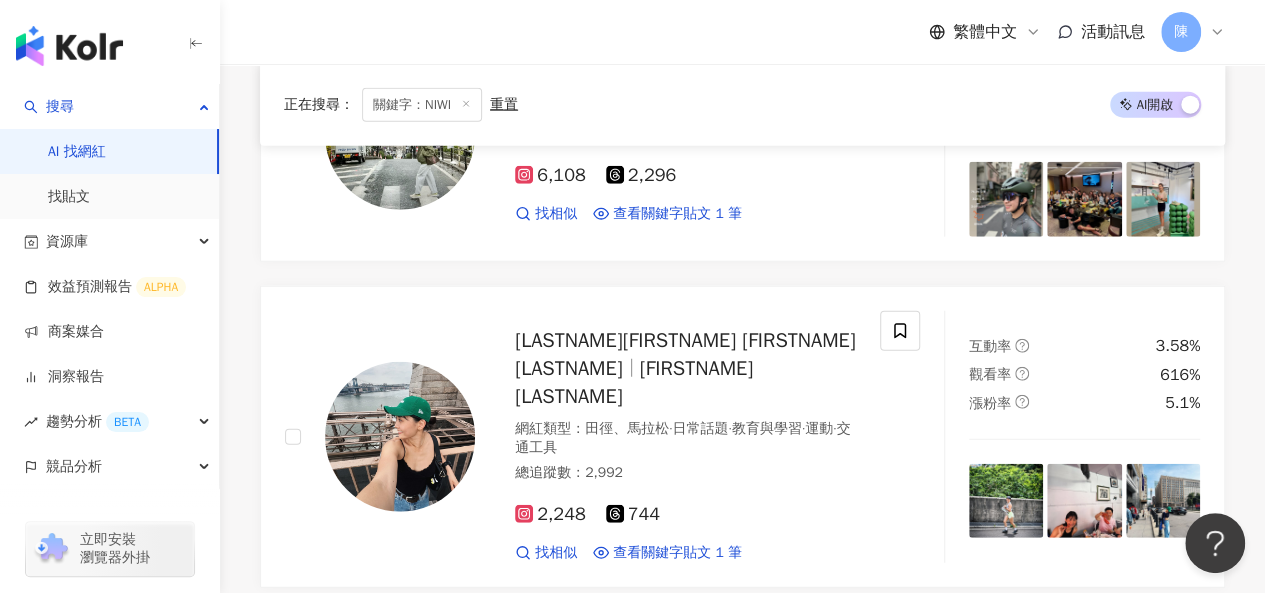 scroll, scrollTop: 2410, scrollLeft: 0, axis: vertical 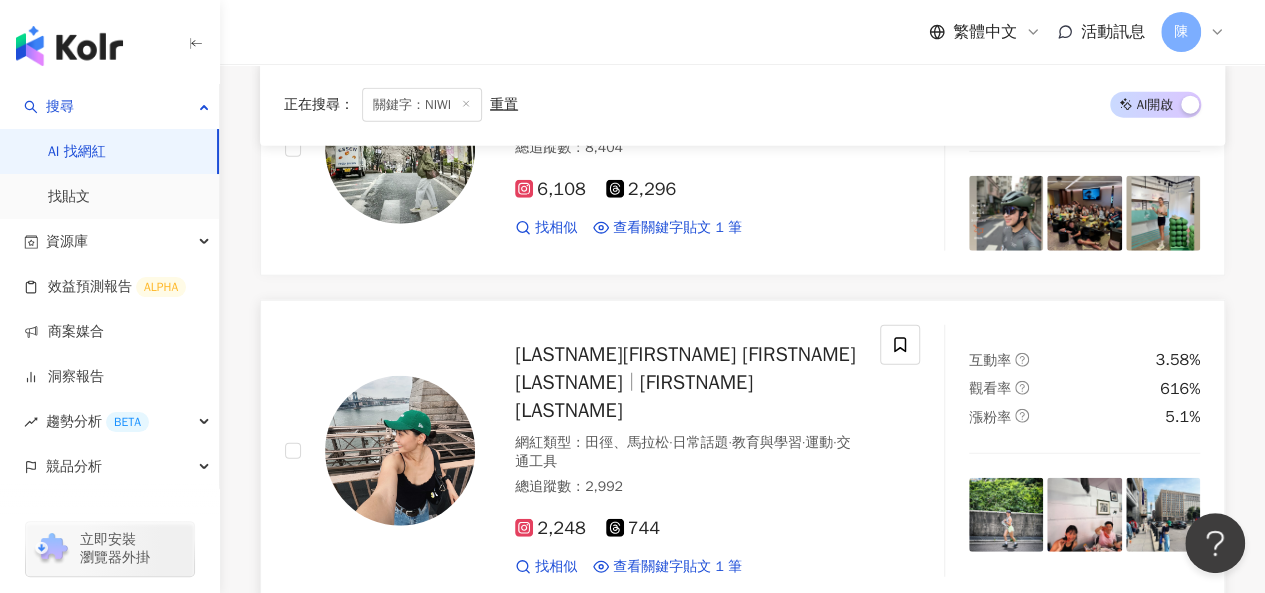 click at bounding box center (400, 451) 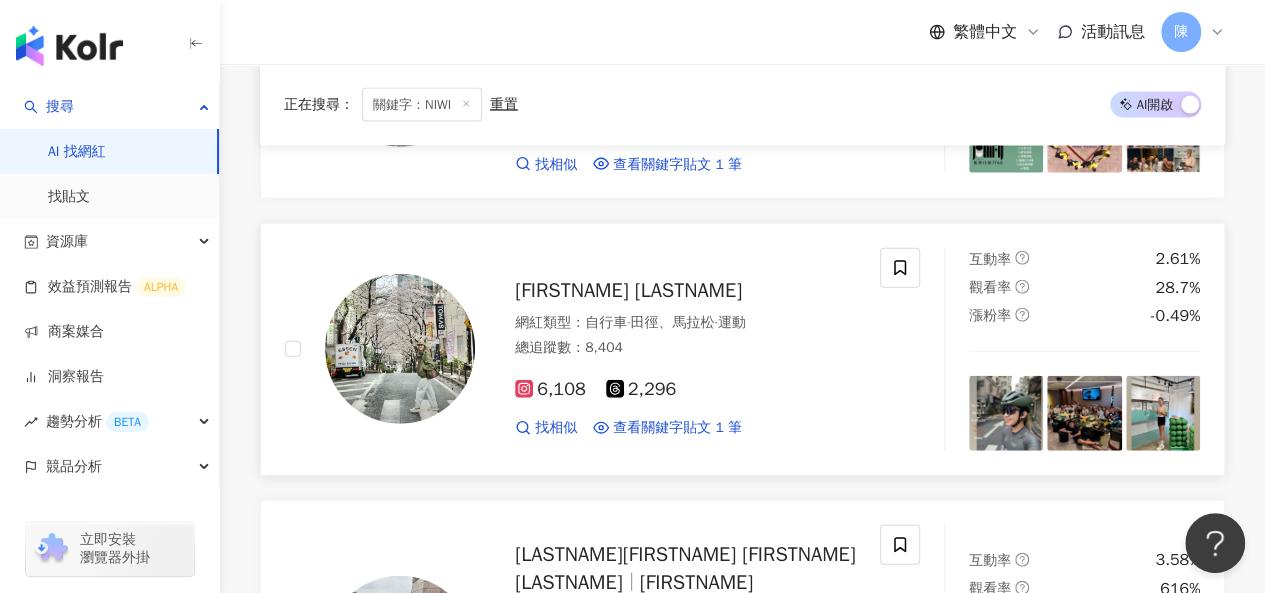 click at bounding box center [400, 349] 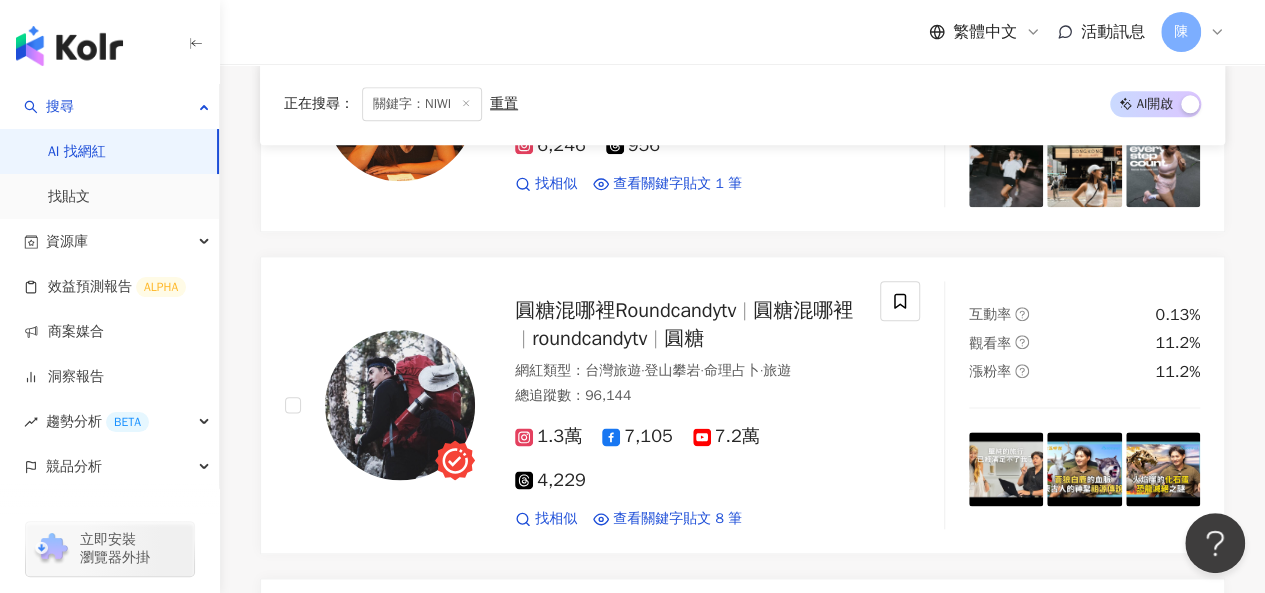 scroll, scrollTop: 1010, scrollLeft: 0, axis: vertical 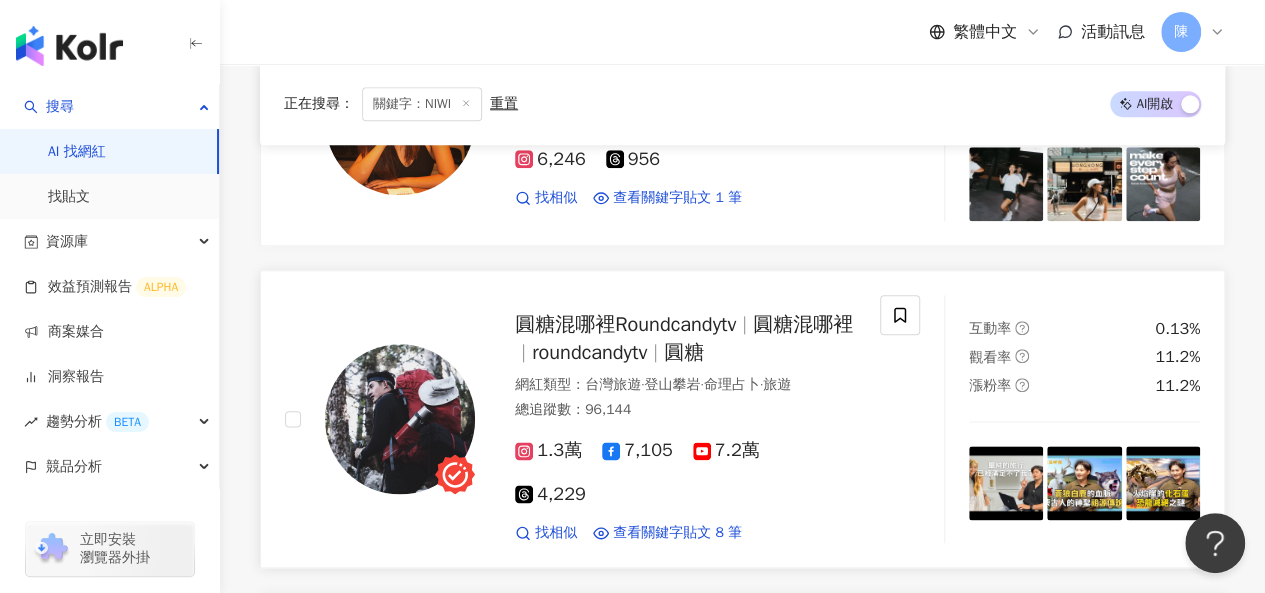 click at bounding box center [400, 419] 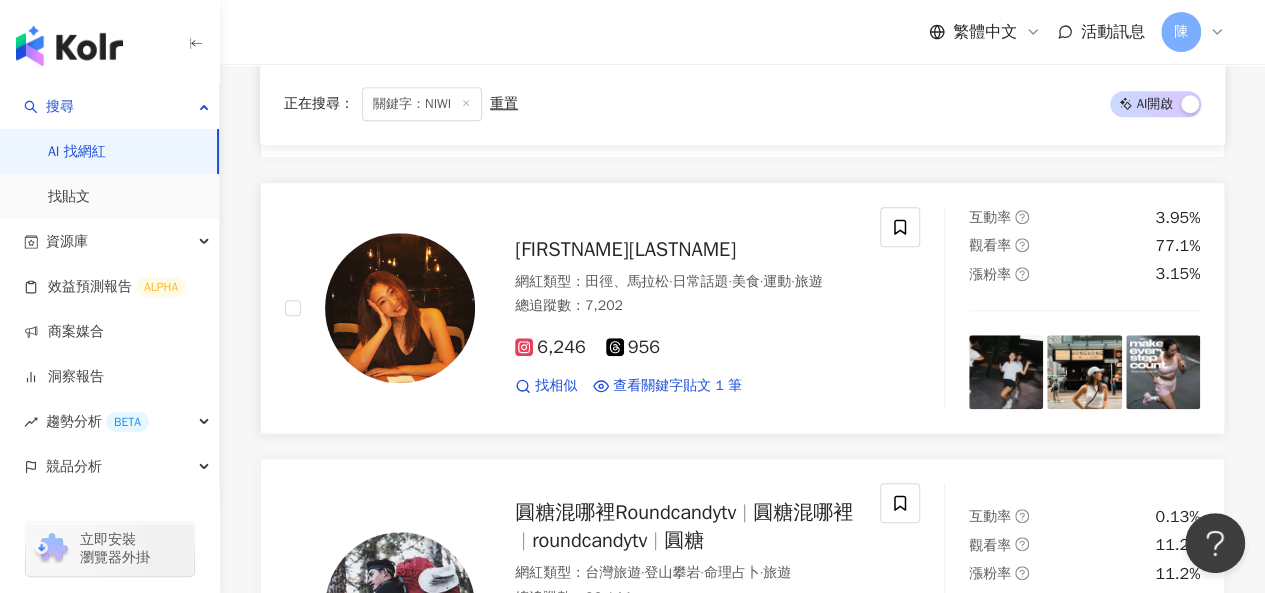 scroll, scrollTop: 710, scrollLeft: 0, axis: vertical 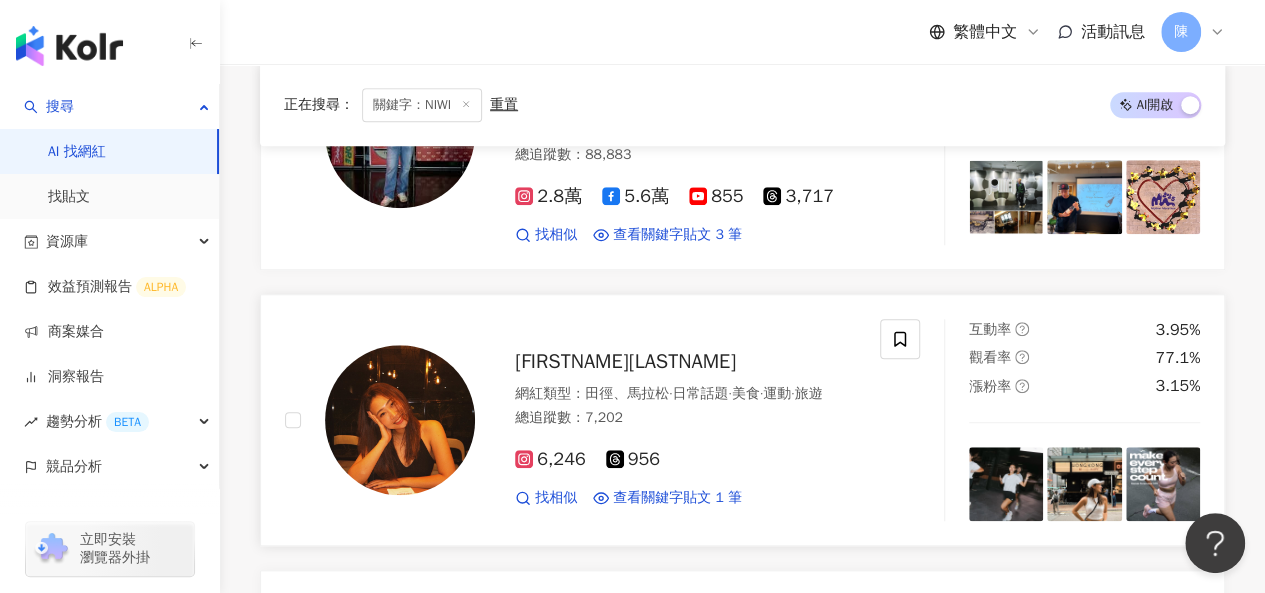 click at bounding box center (400, 420) 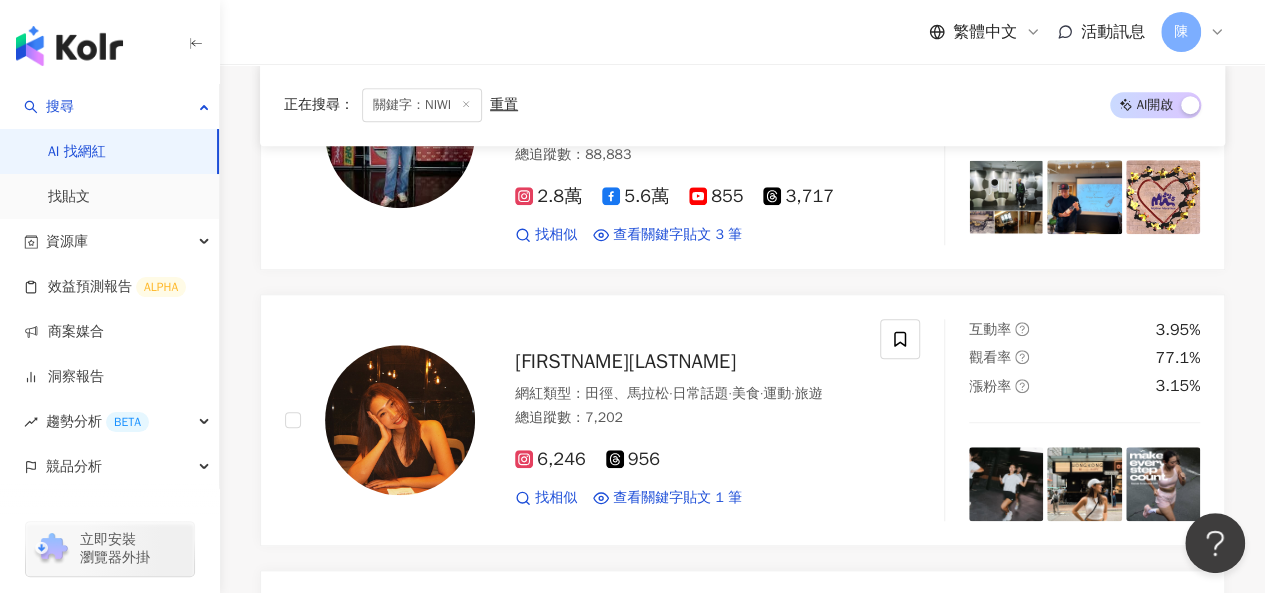 scroll, scrollTop: 410, scrollLeft: 0, axis: vertical 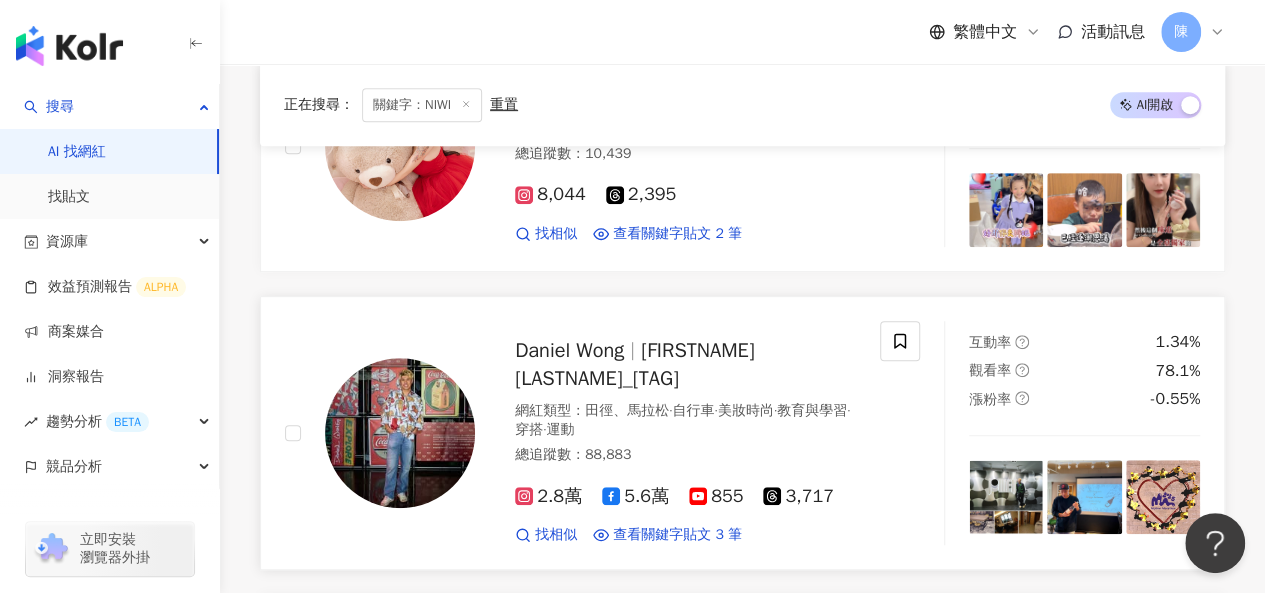 click on "danielwong_official" at bounding box center (635, 364) 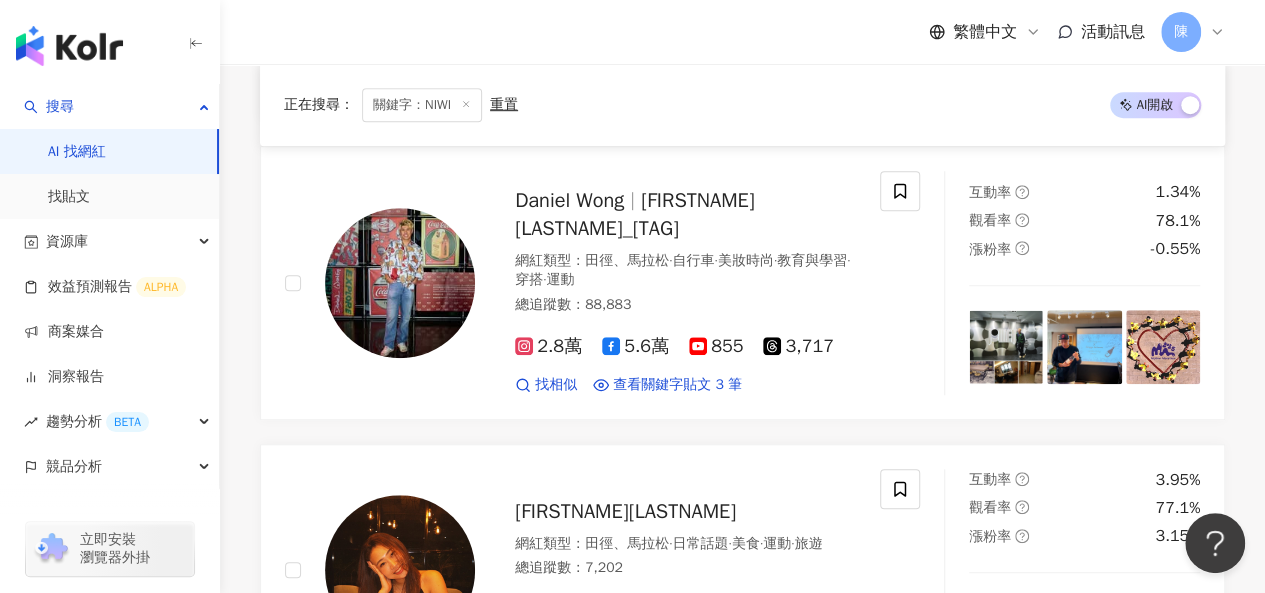 scroll, scrollTop: 1910, scrollLeft: 0, axis: vertical 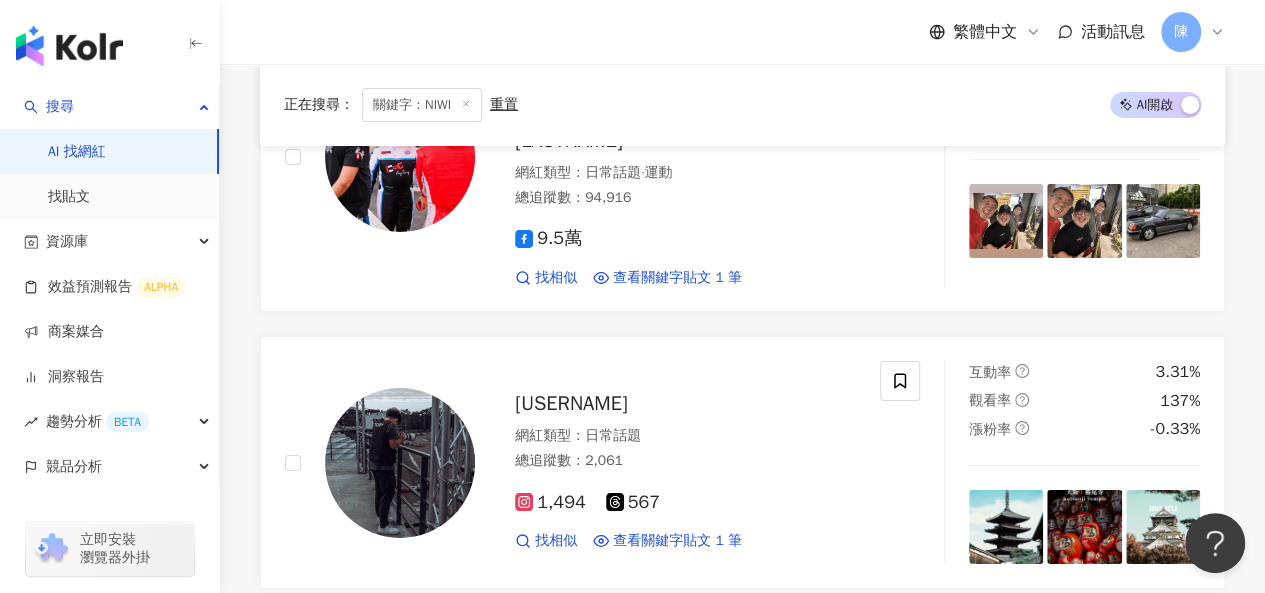 click on "下一頁" at bounding box center (822, 673) 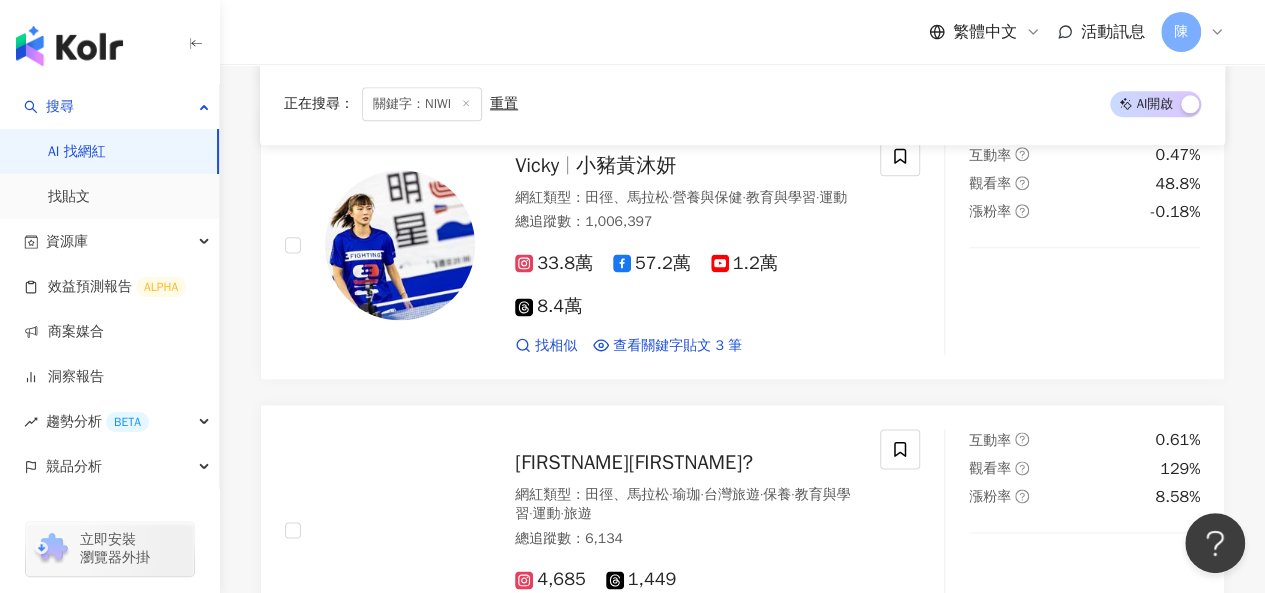 scroll, scrollTop: 3386, scrollLeft: 0, axis: vertical 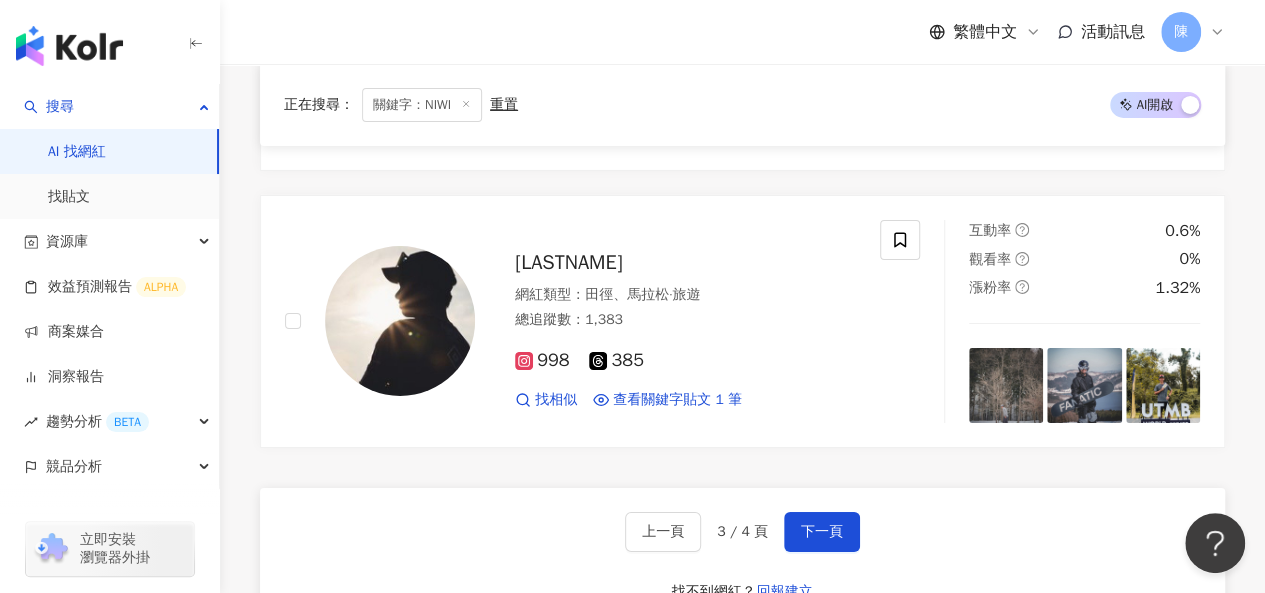 click on "正在搜尋 ： 關鍵字：NIWI 重置 AI  開啟 AI  關閉" at bounding box center (742, 105) 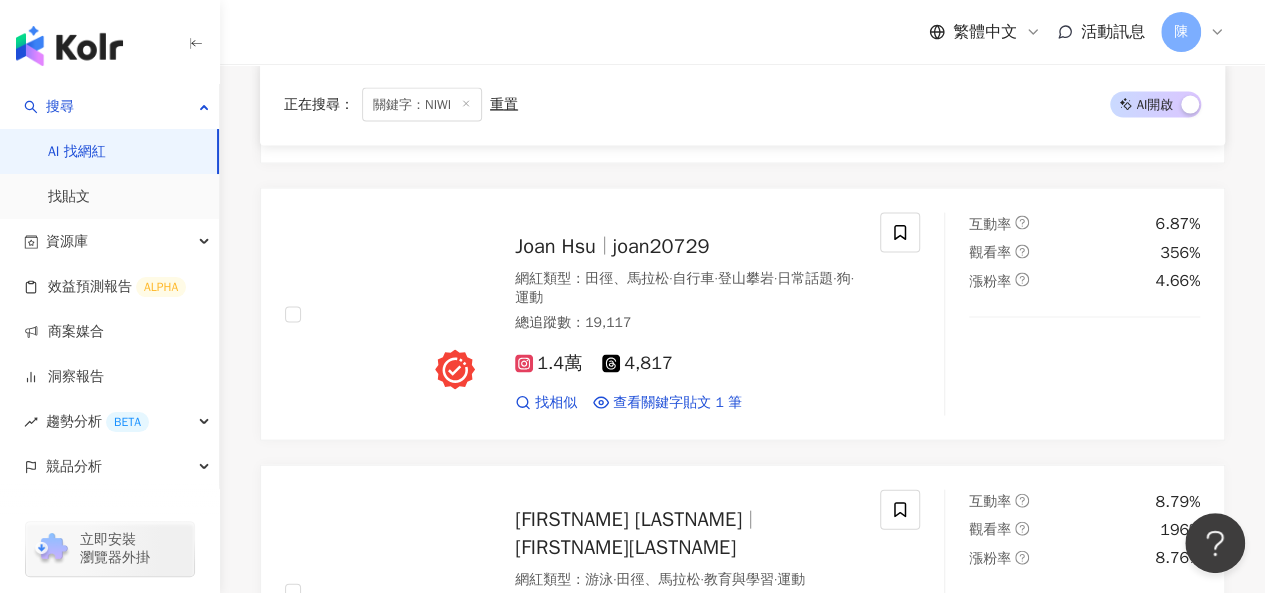 scroll, scrollTop: 1886, scrollLeft: 0, axis: vertical 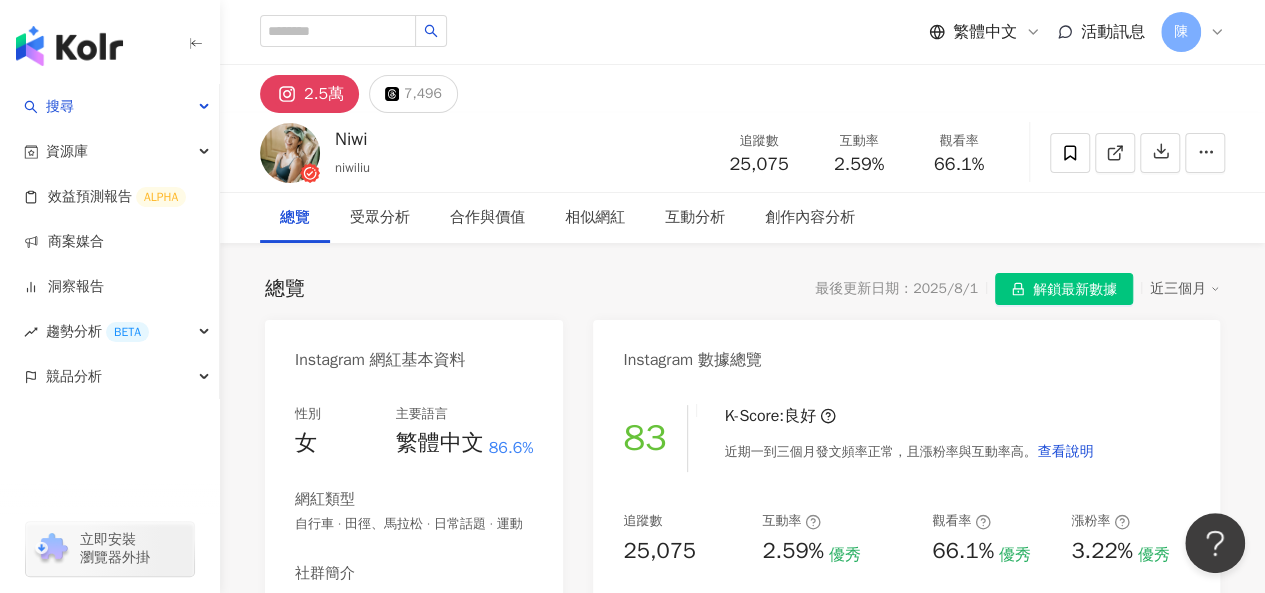 click on "總覽 最後更新日期：2025/8/1 解鎖最新數據 近三個月" at bounding box center [742, 289] 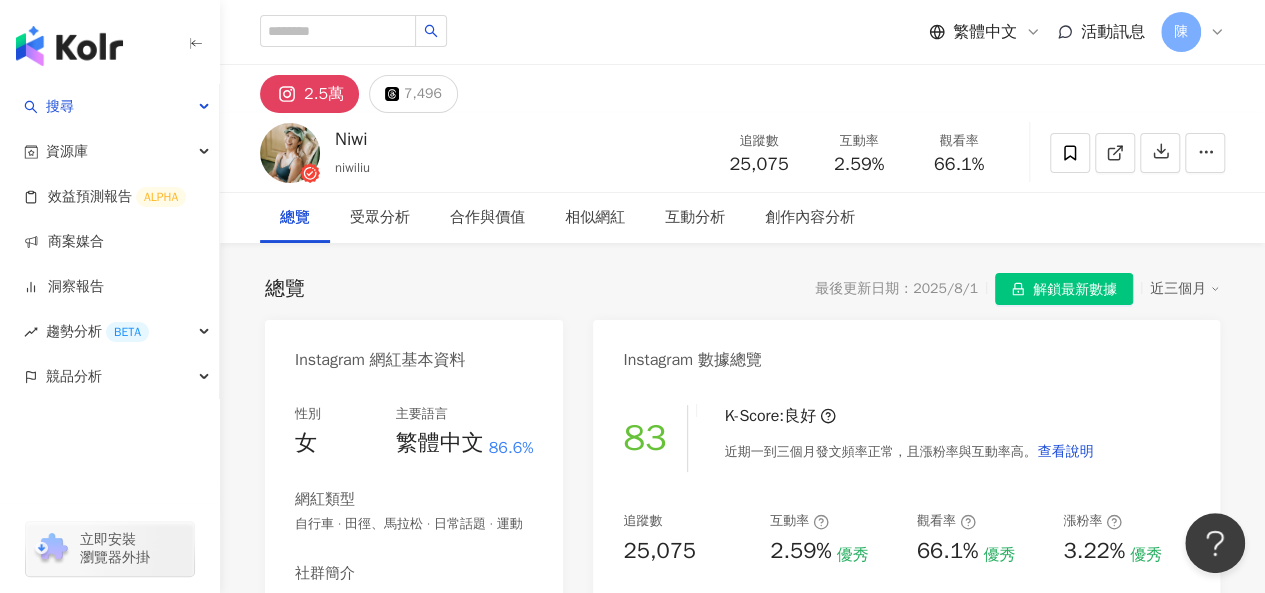 click on "總覽 最後更新日期：2025/8/1 解鎖最新數據 近三個月" at bounding box center (742, 289) 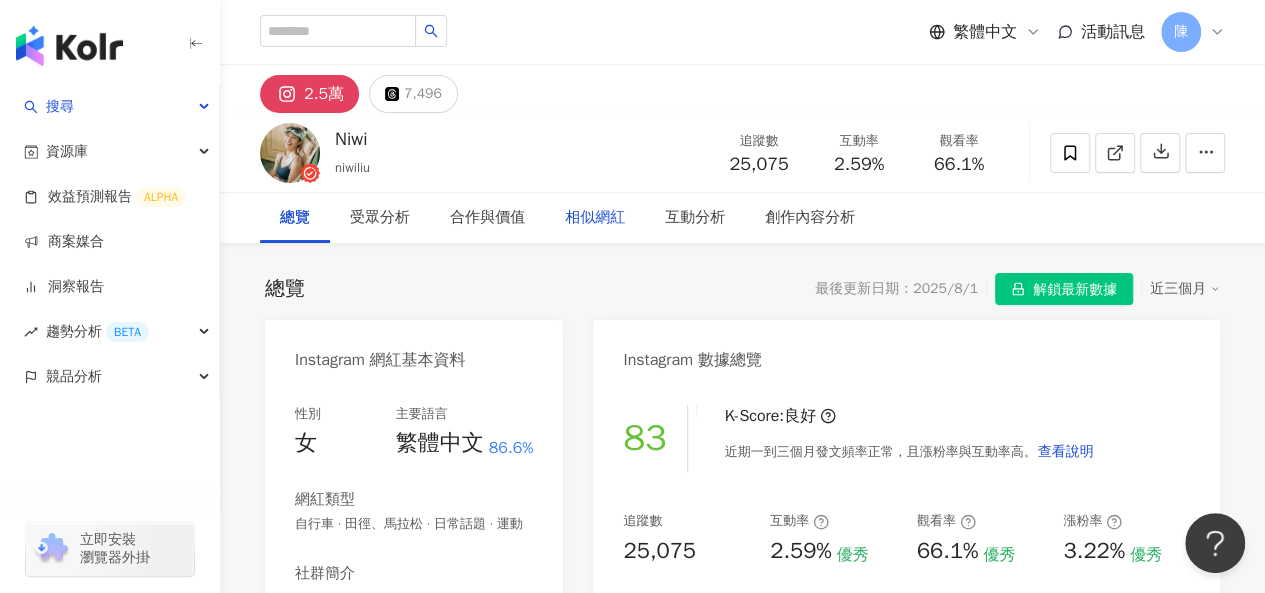 click on "相似網紅" at bounding box center (595, 218) 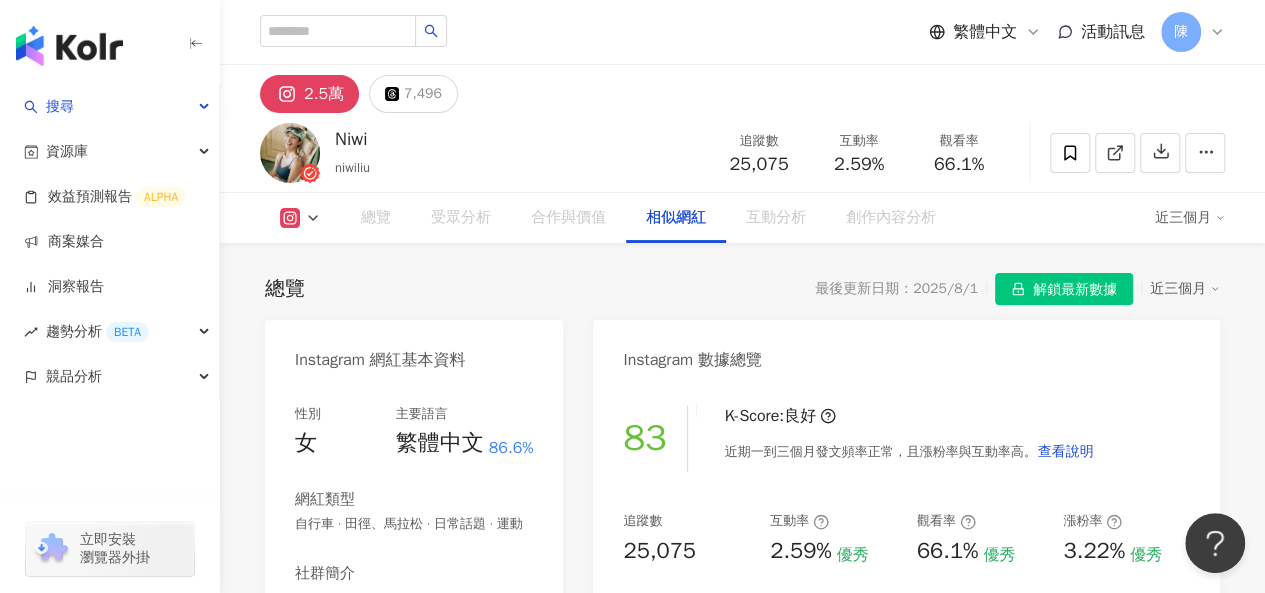 scroll, scrollTop: 3312, scrollLeft: 0, axis: vertical 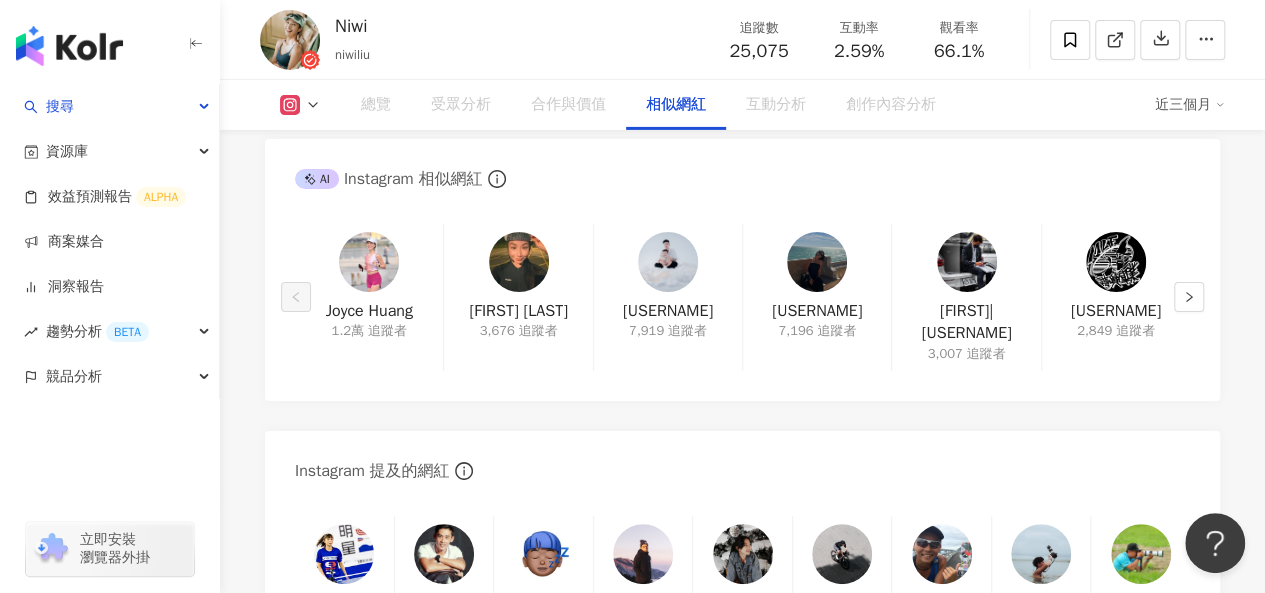 click on "Instagram 提及的網紅" at bounding box center [742, 463] 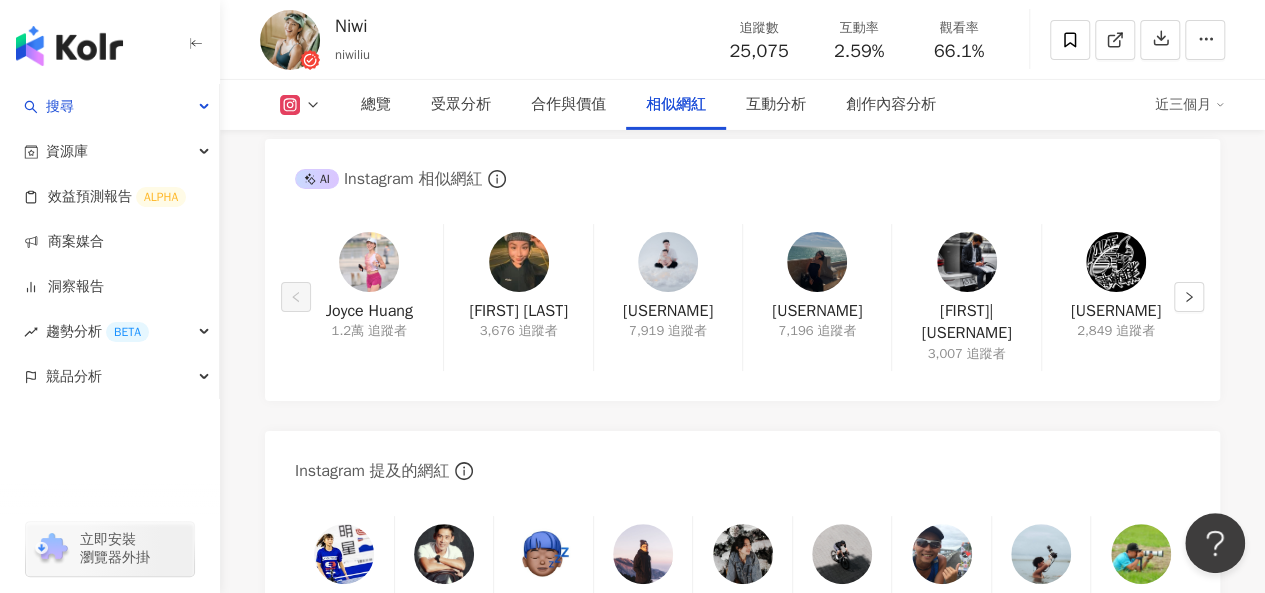 click at bounding box center (519, 262) 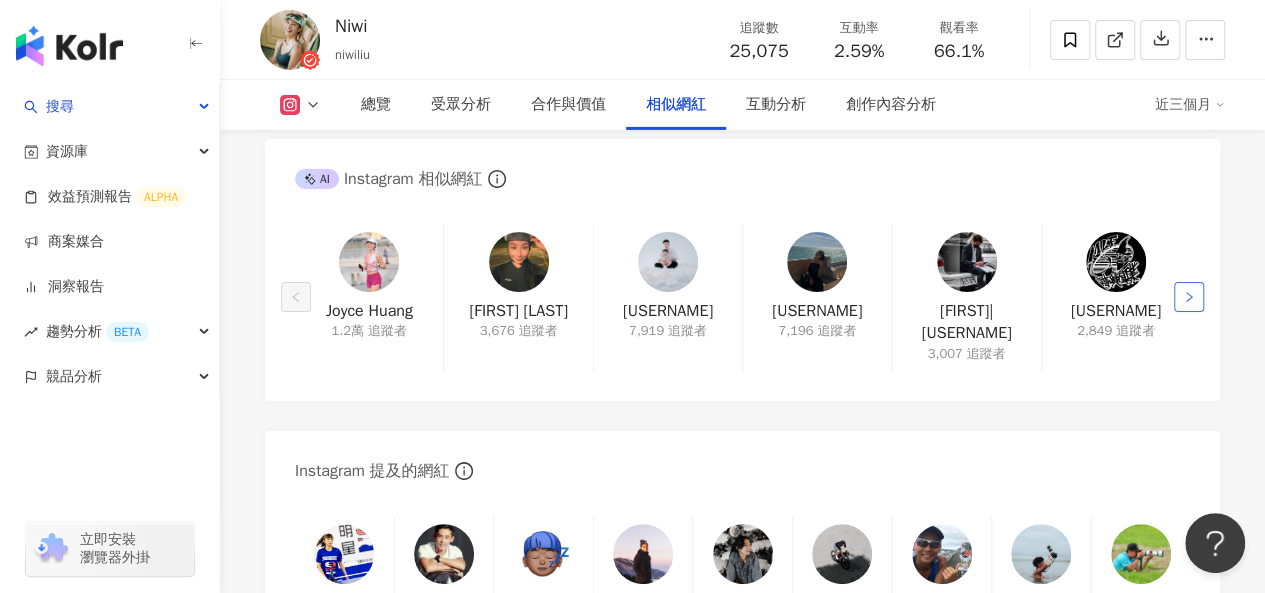 click at bounding box center [1189, 297] 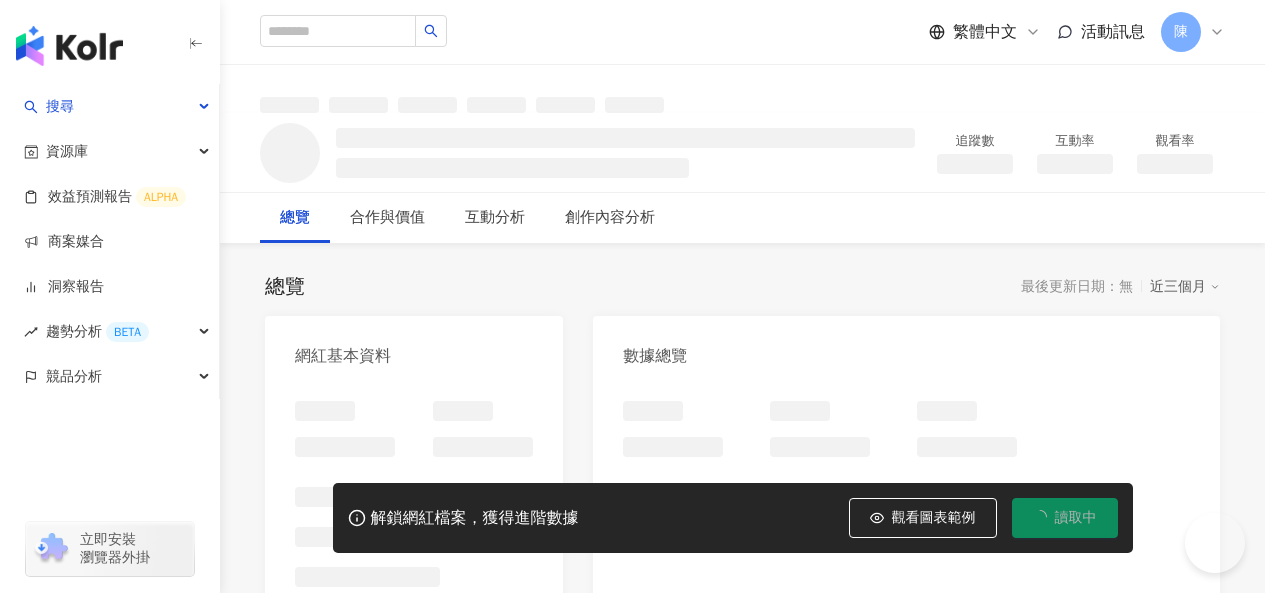 scroll, scrollTop: 0, scrollLeft: 0, axis: both 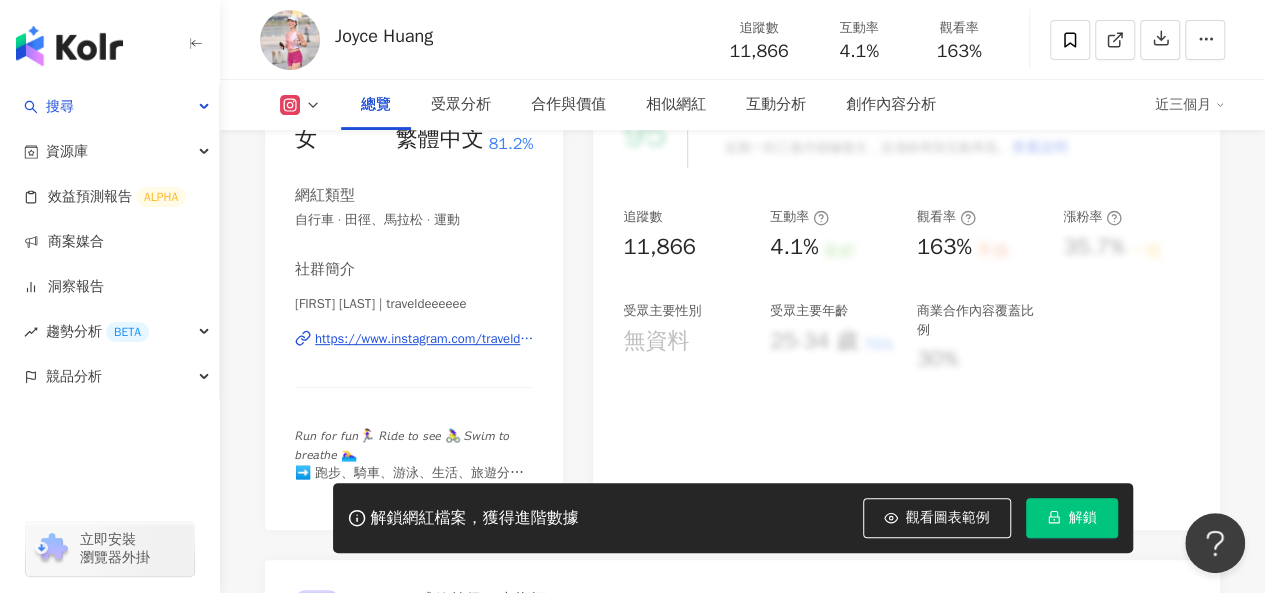 click on "https://www.instagram.com/traveldeeeeee/" at bounding box center [424, 339] 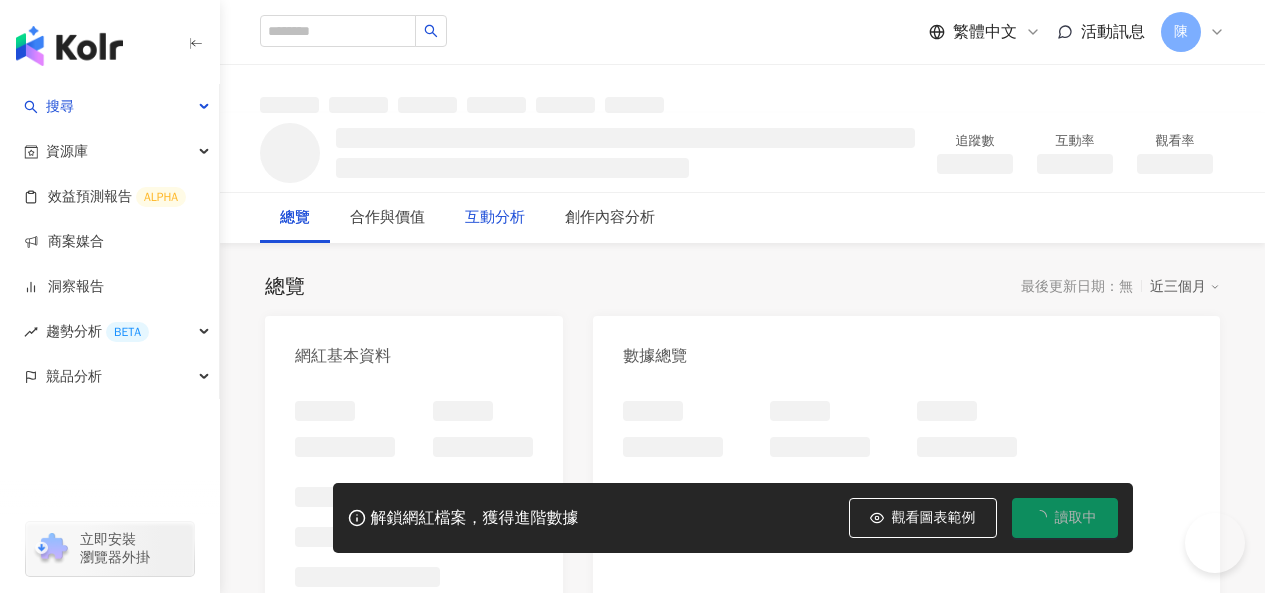 scroll, scrollTop: 0, scrollLeft: 0, axis: both 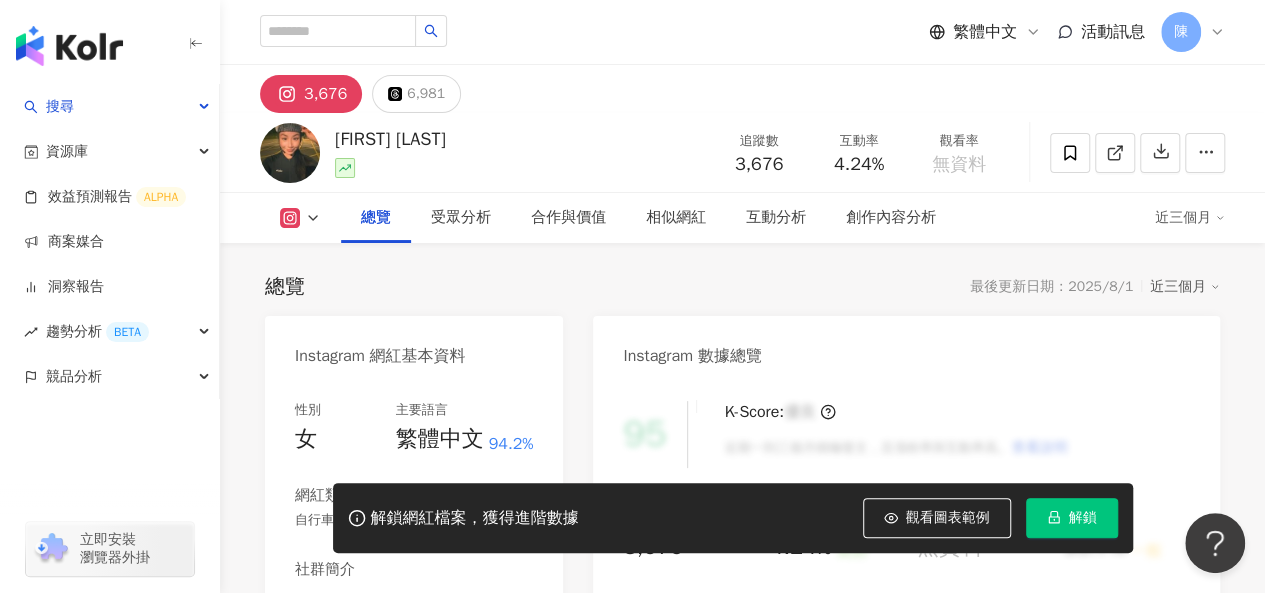 click on "https://www.instagram.com/bettyleehom/" at bounding box center (424, 639) 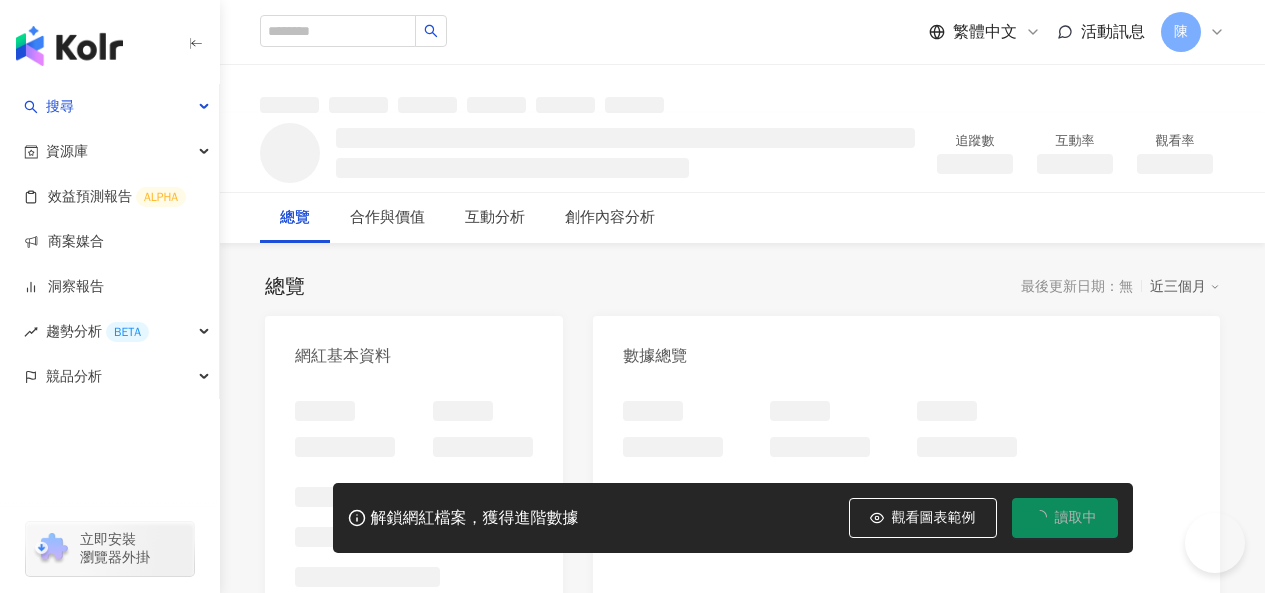 scroll, scrollTop: 0, scrollLeft: 0, axis: both 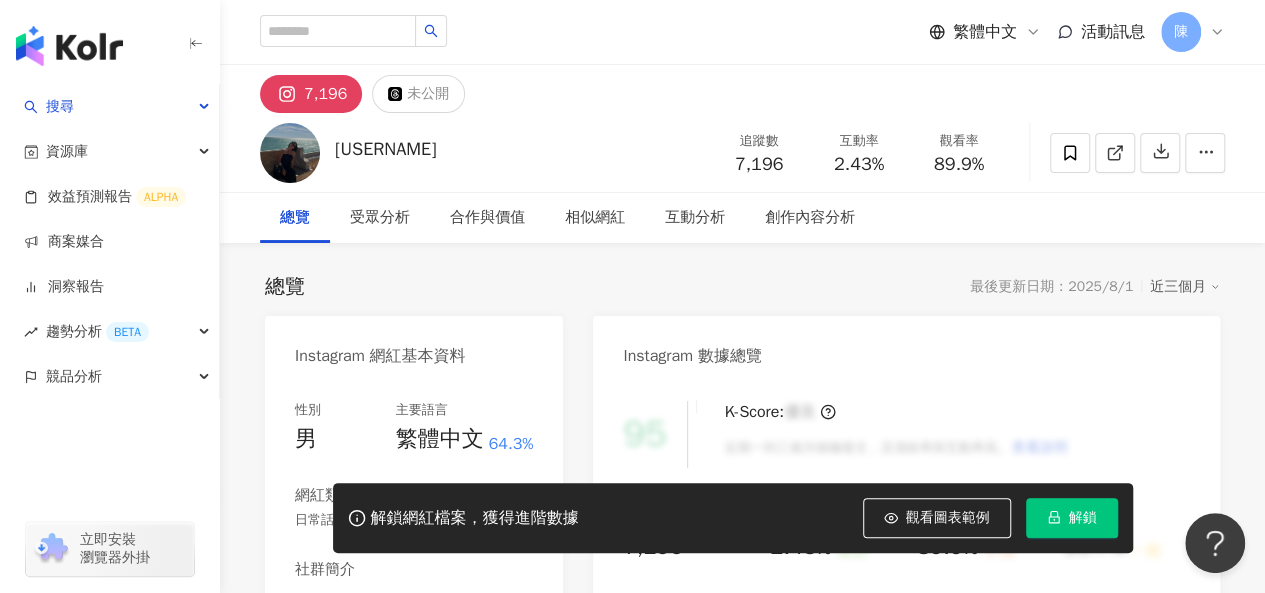 click on "總覽 最後更新日期：2025/8/1 近三個月" at bounding box center (742, 287) 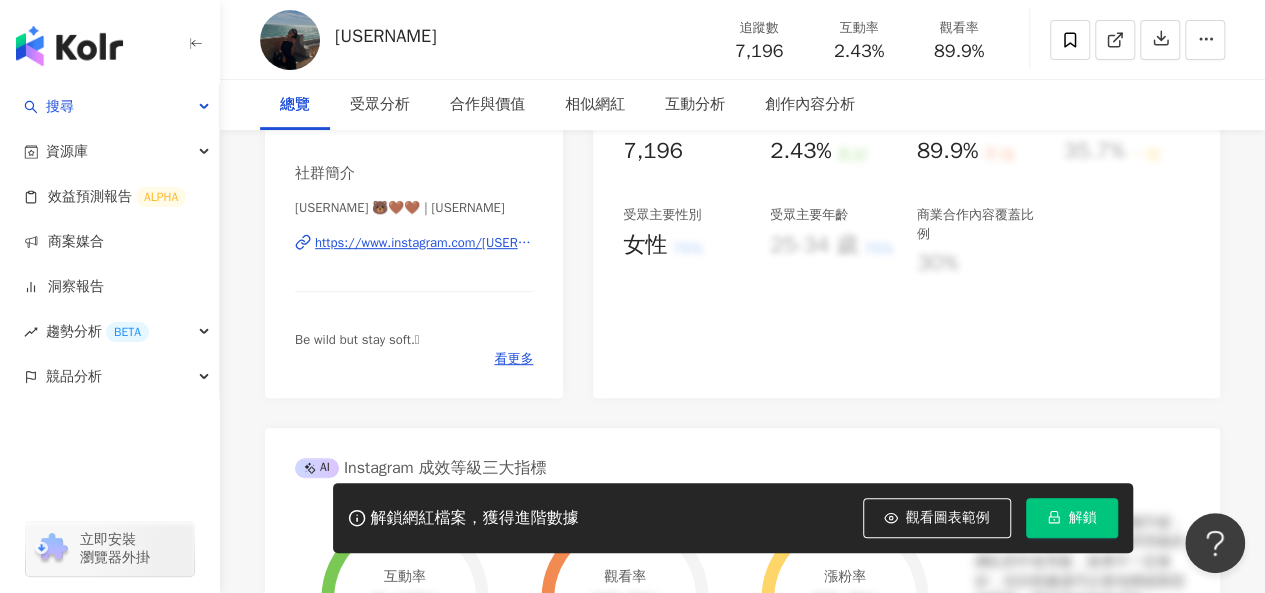 scroll, scrollTop: 400, scrollLeft: 0, axis: vertical 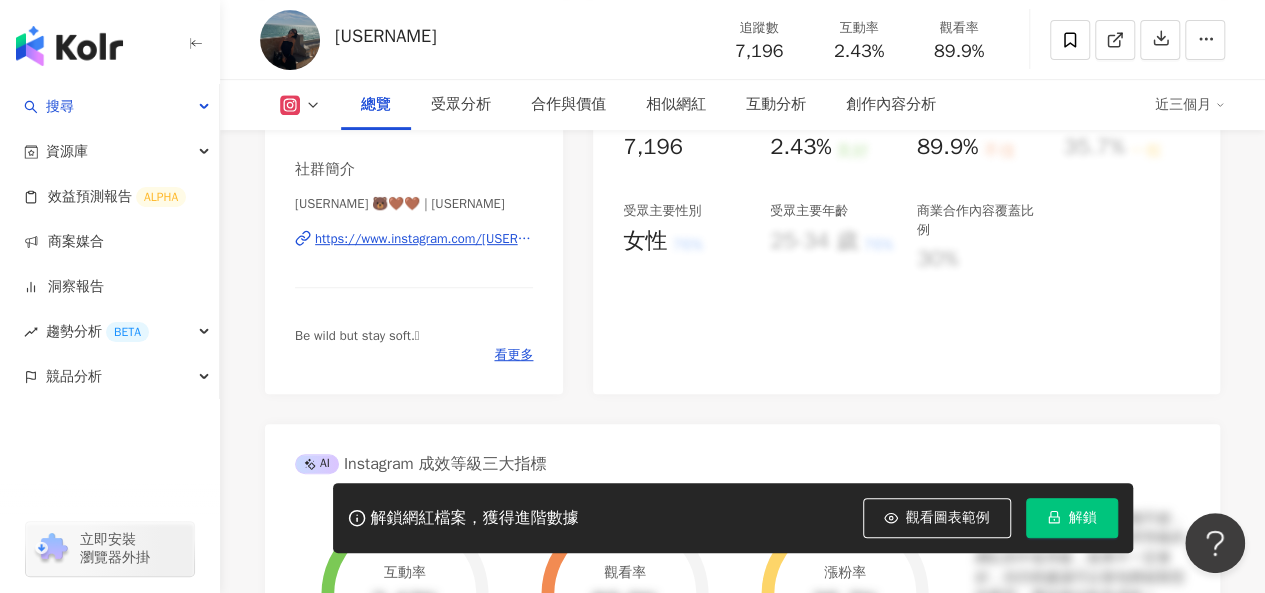 click on "https://www.instagram.com/[USERNAME]/" at bounding box center (424, 239) 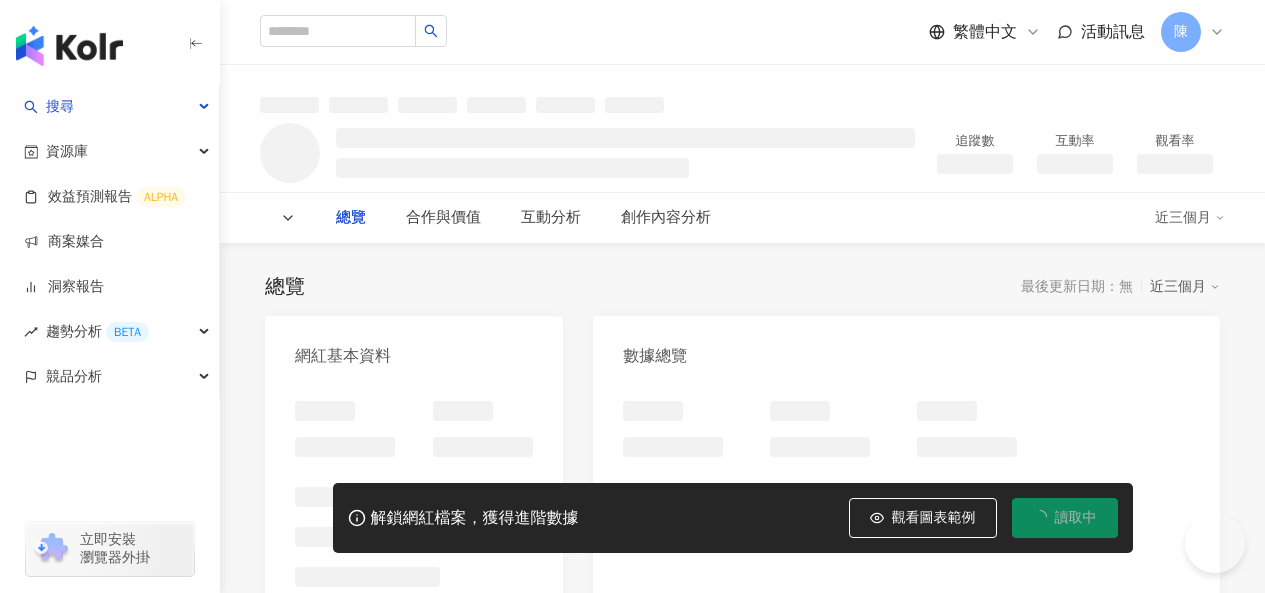 scroll, scrollTop: 0, scrollLeft: 0, axis: both 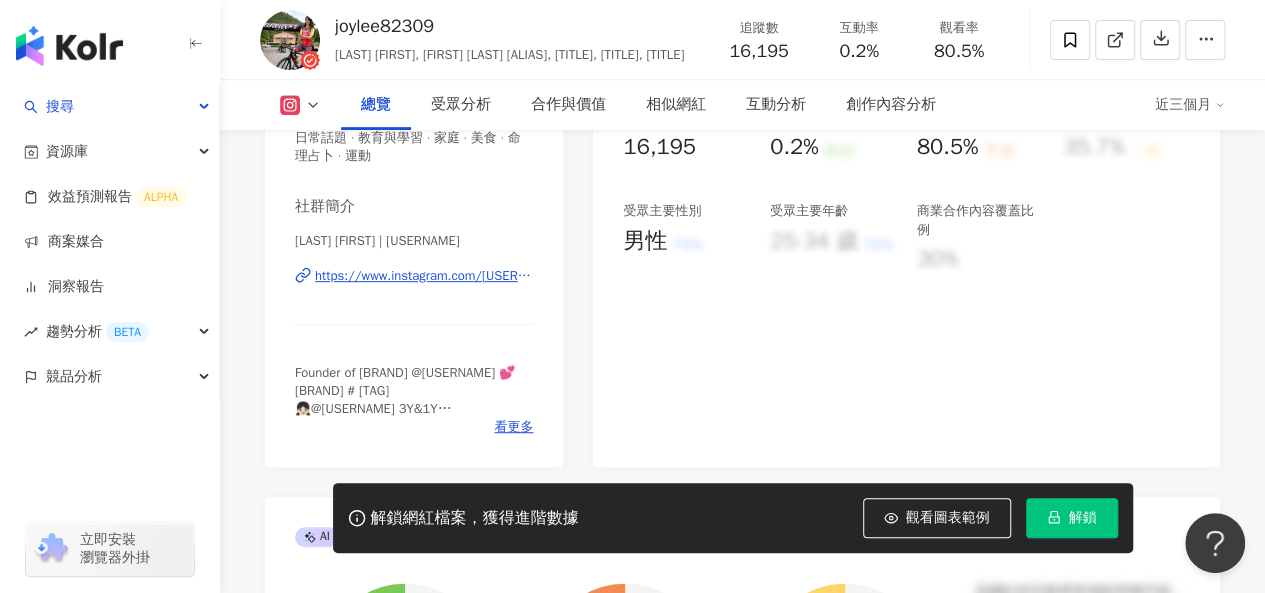 click on "https://www.instagram.com/joylee82309/" at bounding box center (424, 276) 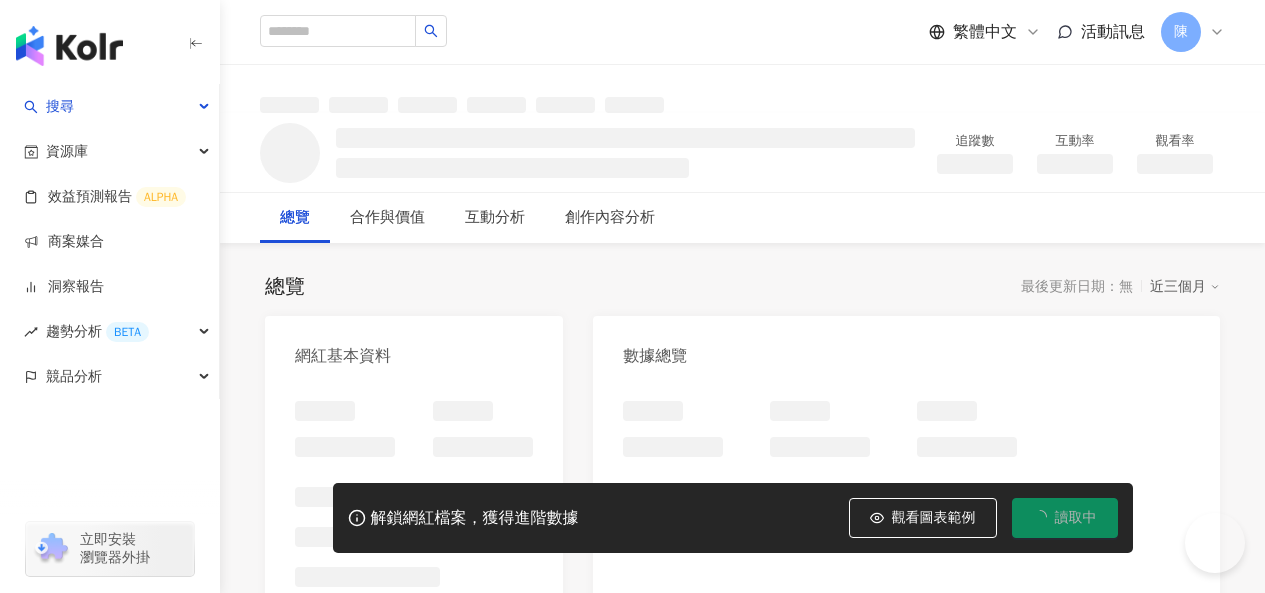 scroll, scrollTop: 0, scrollLeft: 0, axis: both 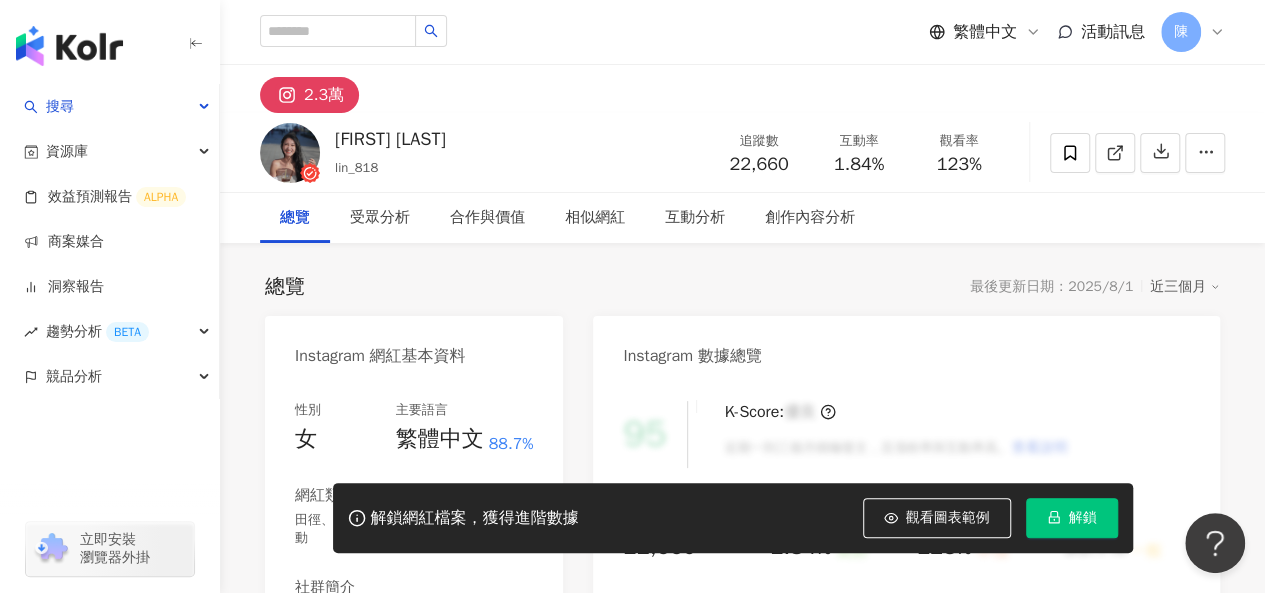 click on "Instagram 數據總覽" at bounding box center [692, 356] 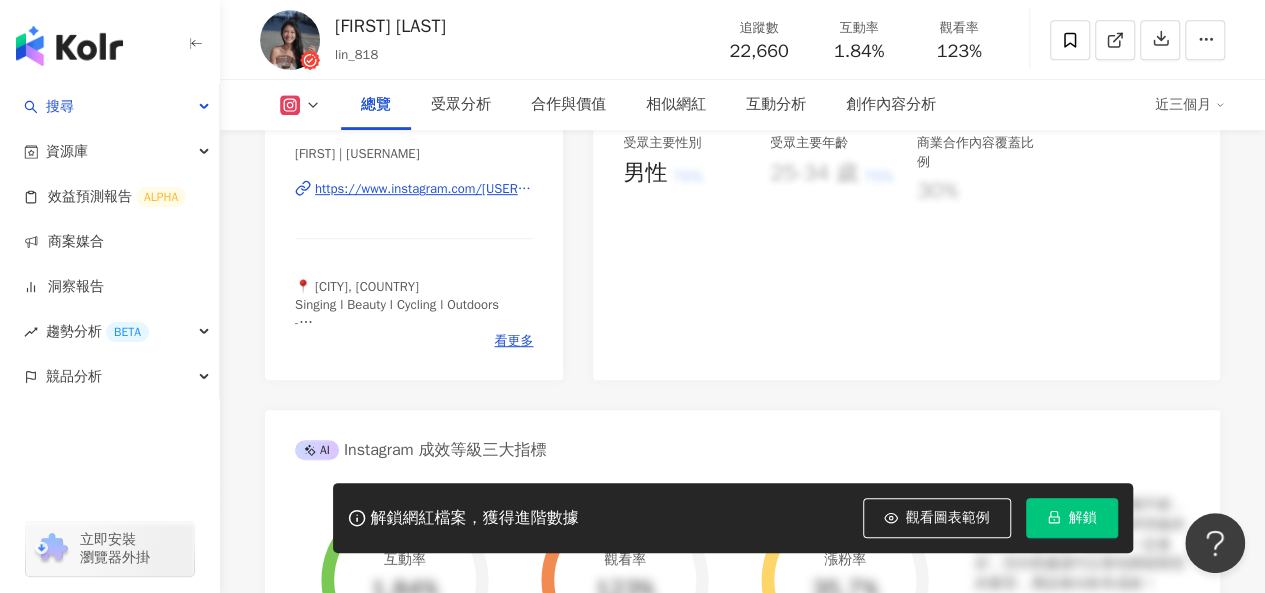 scroll, scrollTop: 500, scrollLeft: 0, axis: vertical 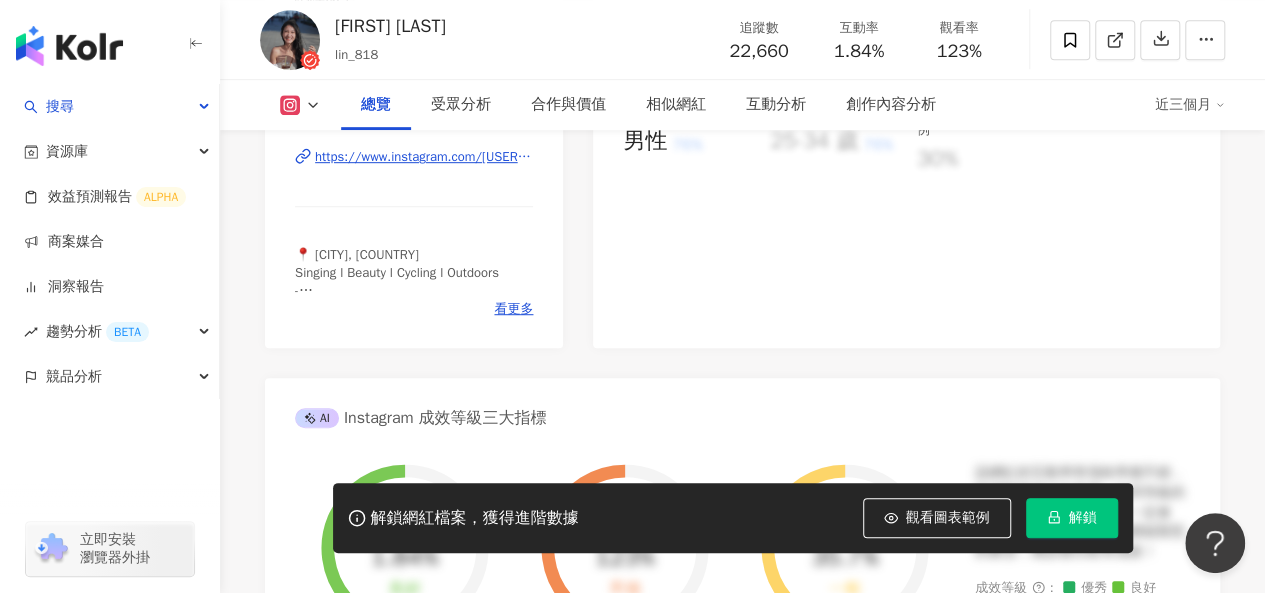 click on "https://www.instagram.com/[USERNAME]/" at bounding box center (424, 157) 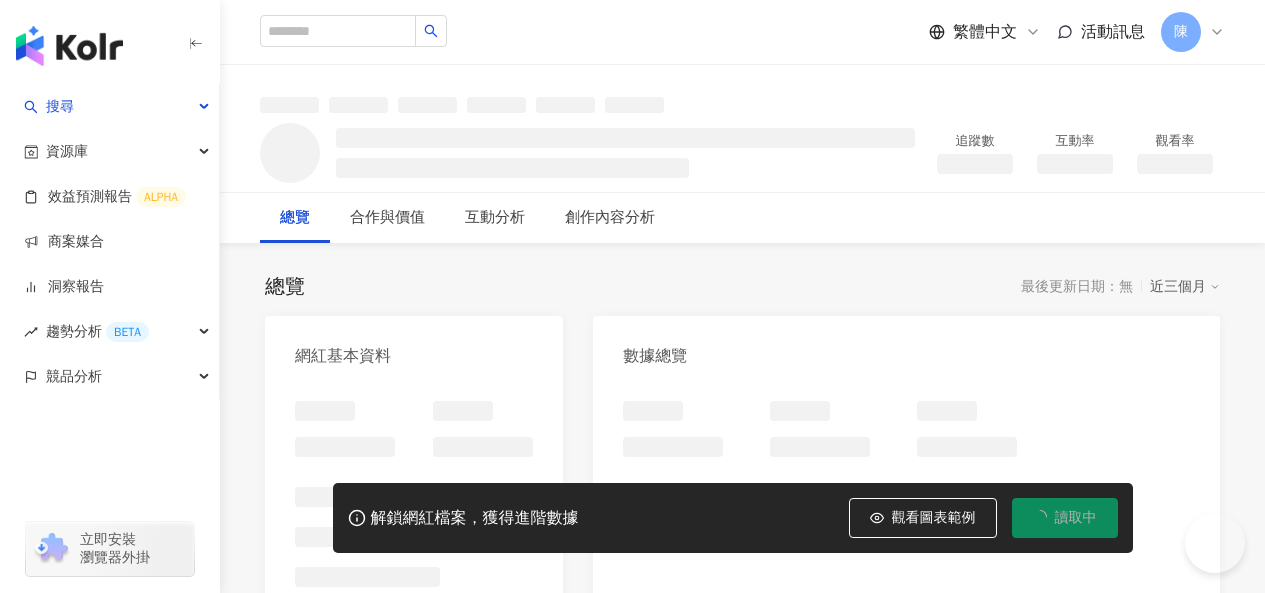 scroll, scrollTop: 0, scrollLeft: 0, axis: both 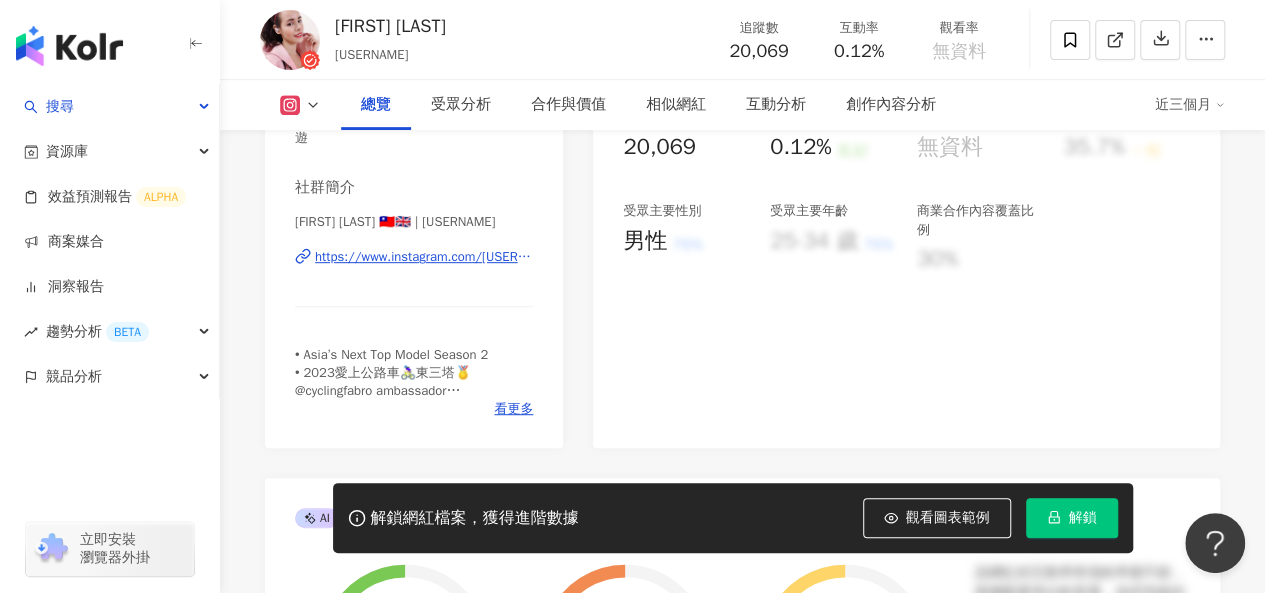 click on "https://www.instagram.com/[USERNAME]/" at bounding box center [424, 257] 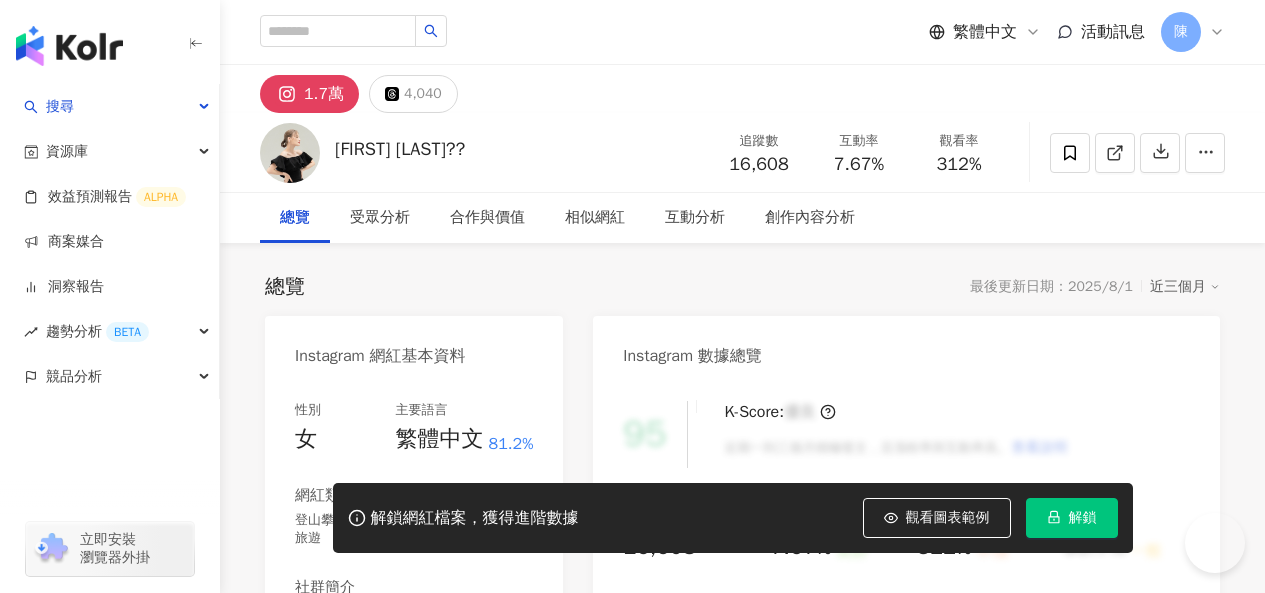 scroll, scrollTop: 0, scrollLeft: 0, axis: both 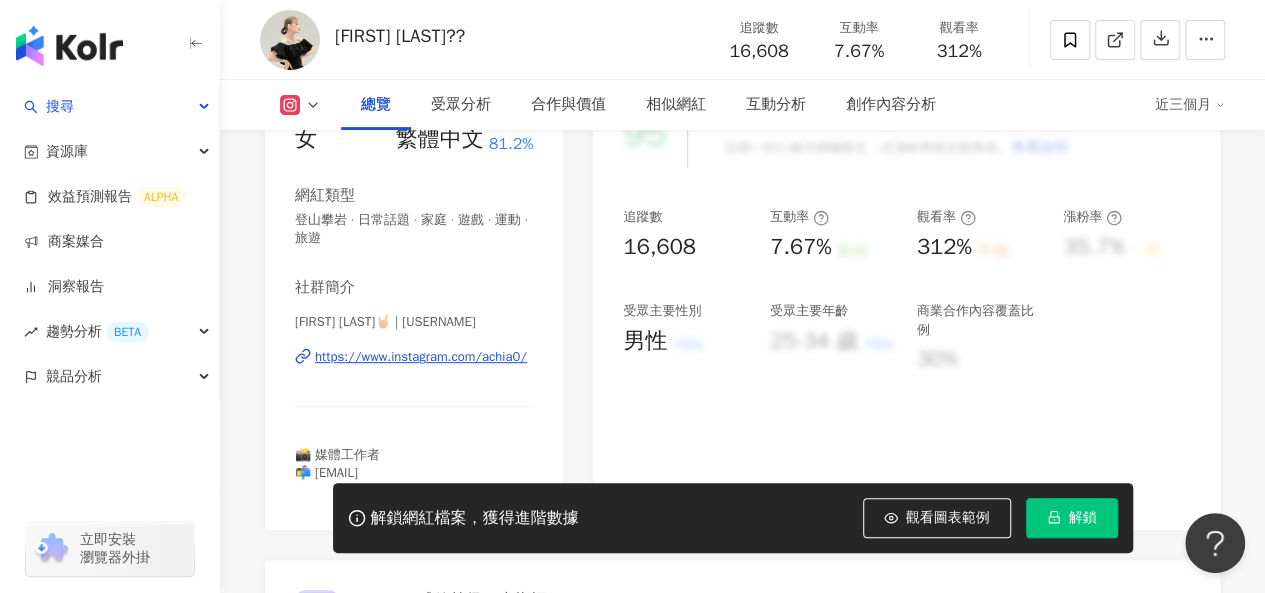 click on "https://www.instagram.com/achia0/" at bounding box center (421, 357) 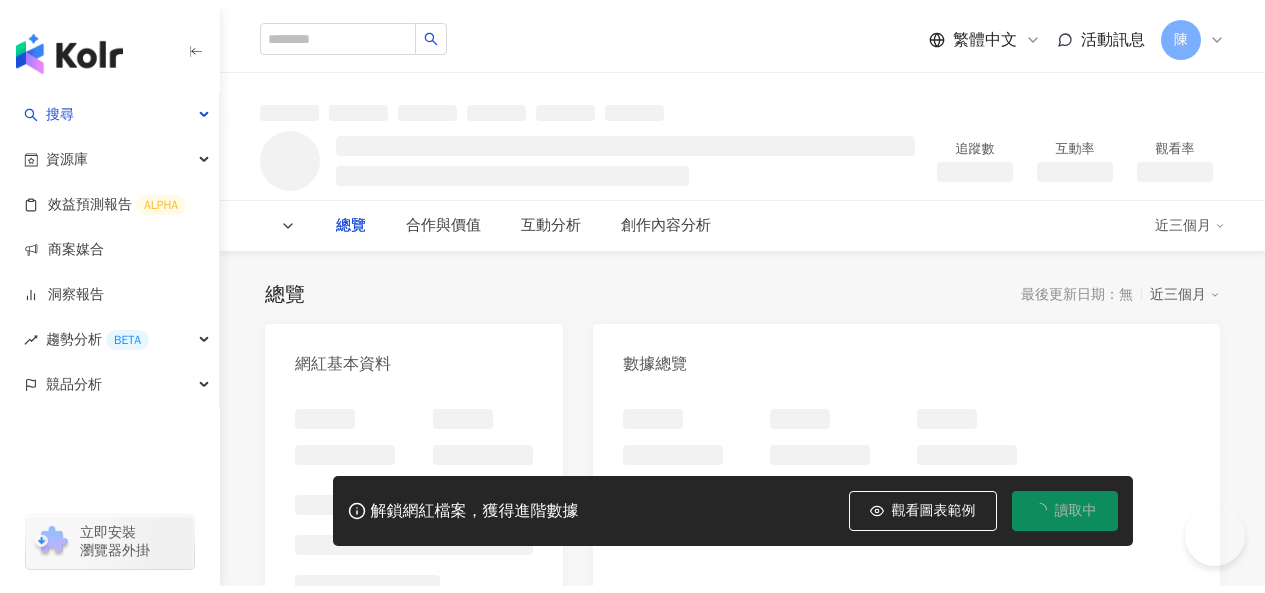 scroll, scrollTop: 0, scrollLeft: 0, axis: both 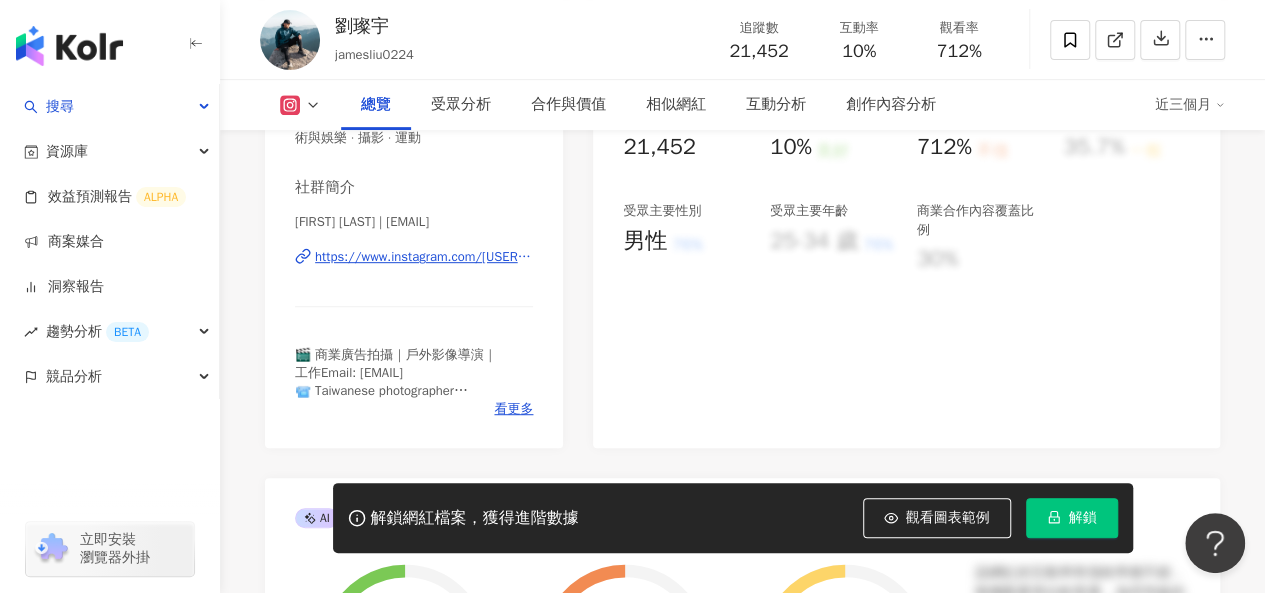 click on "https://www.instagram.com/jamesliu0224/" at bounding box center (424, 257) 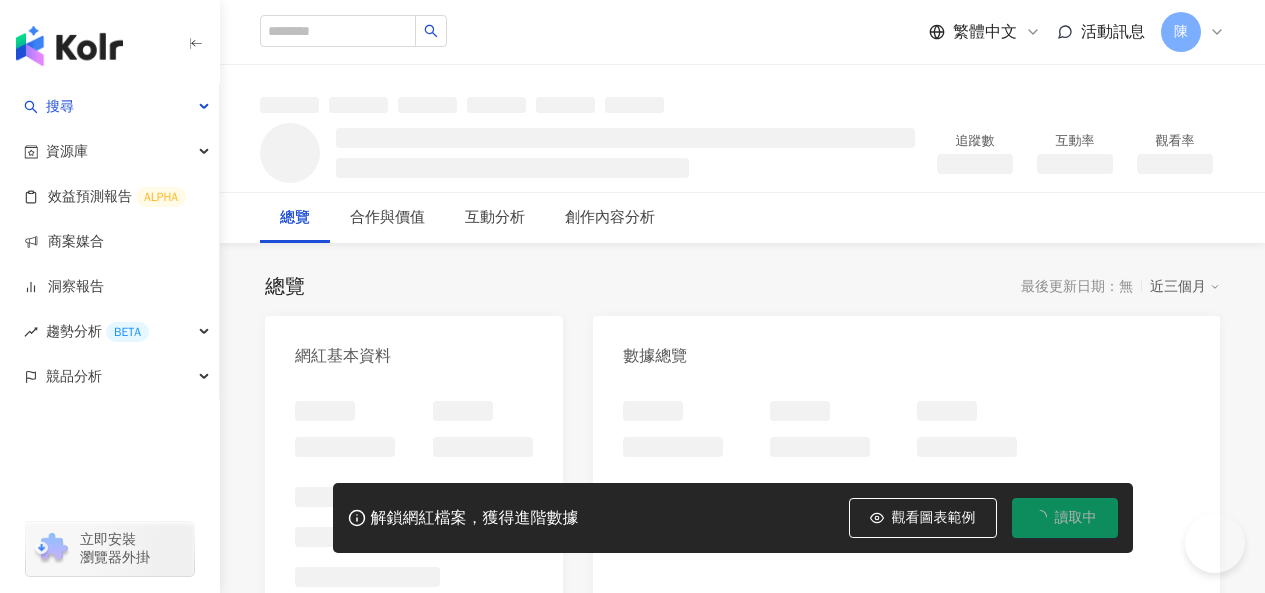 scroll, scrollTop: 0, scrollLeft: 0, axis: both 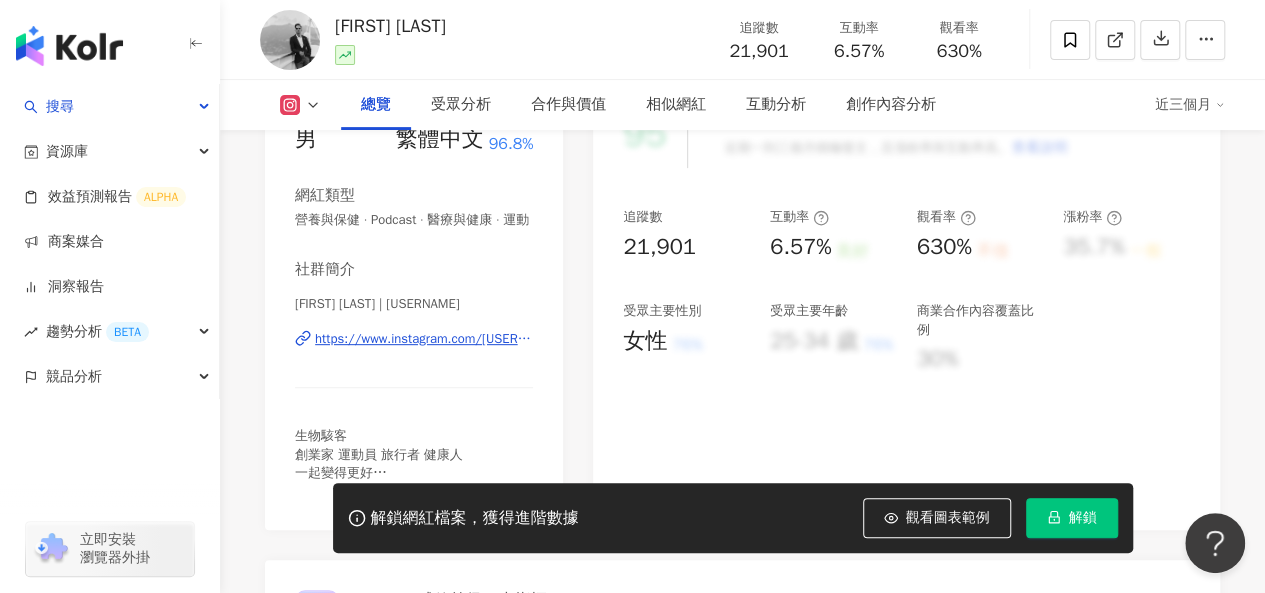 click on "https://www.instagram.com/[USERNAME]/" at bounding box center [424, 339] 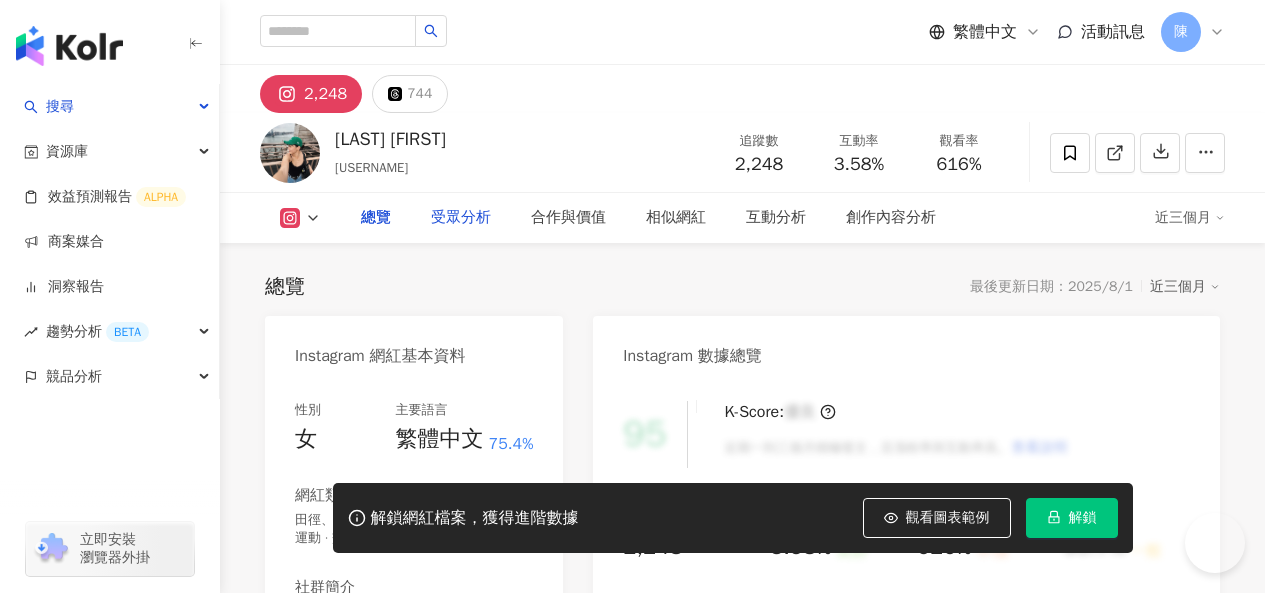 click on "https://www.instagram.com/chiaolin_erica/" at bounding box center (420, 657) 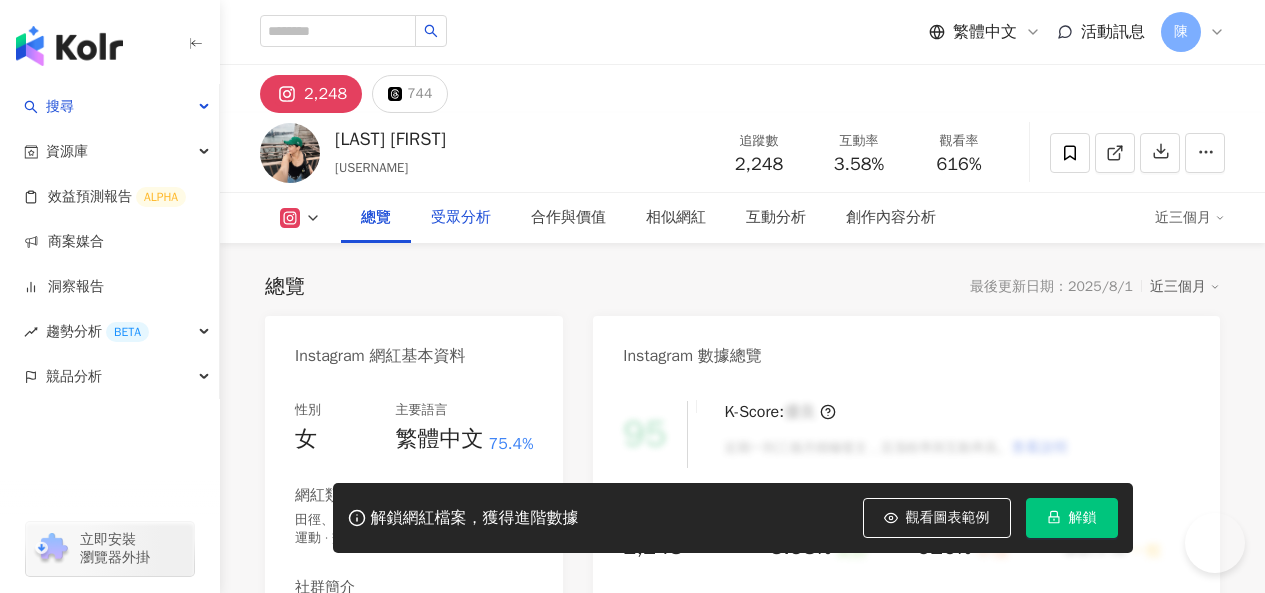 scroll, scrollTop: 300, scrollLeft: 0, axis: vertical 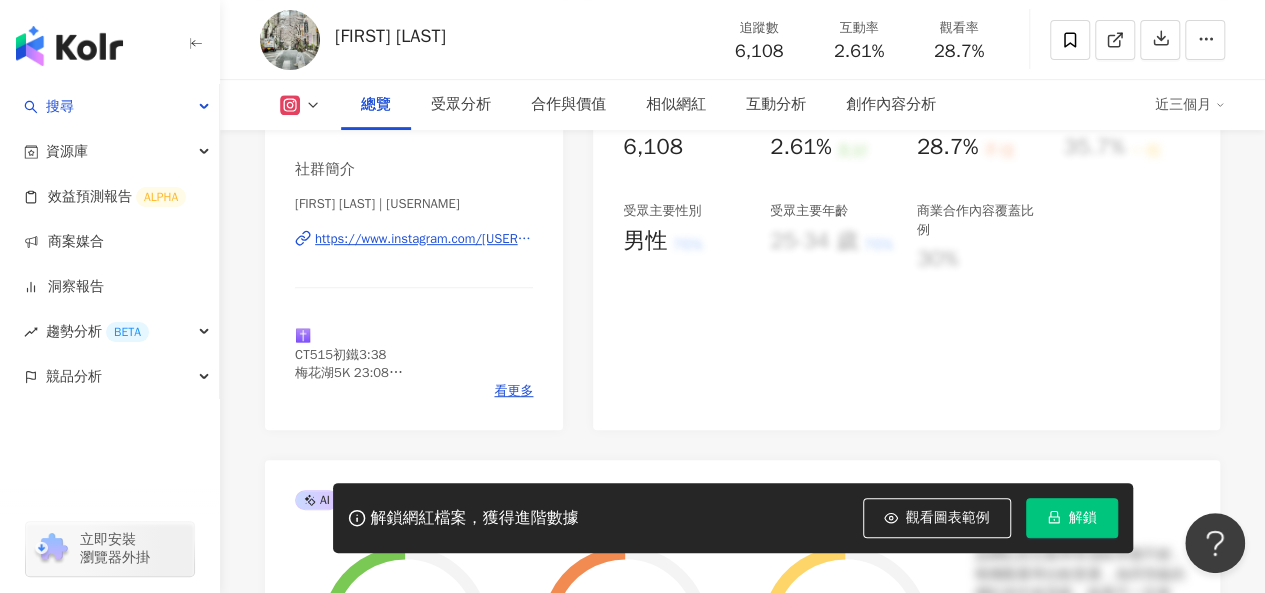 click on "https://www.instagram.com/stacy_cycling/" at bounding box center (424, 239) 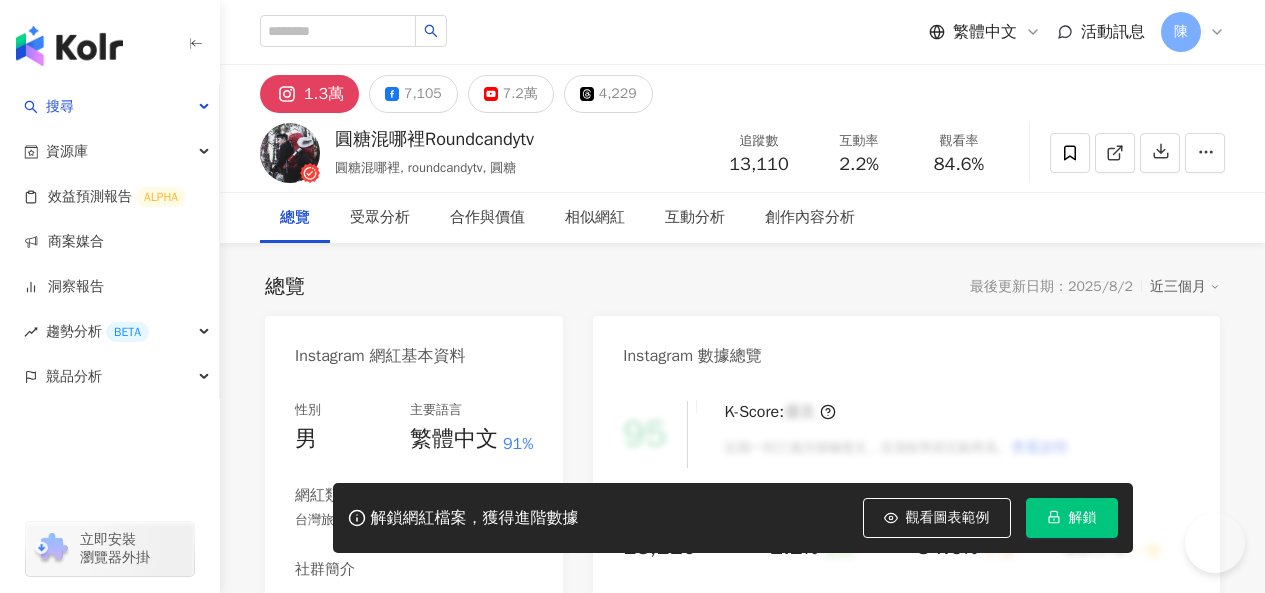 scroll, scrollTop: 0, scrollLeft: 0, axis: both 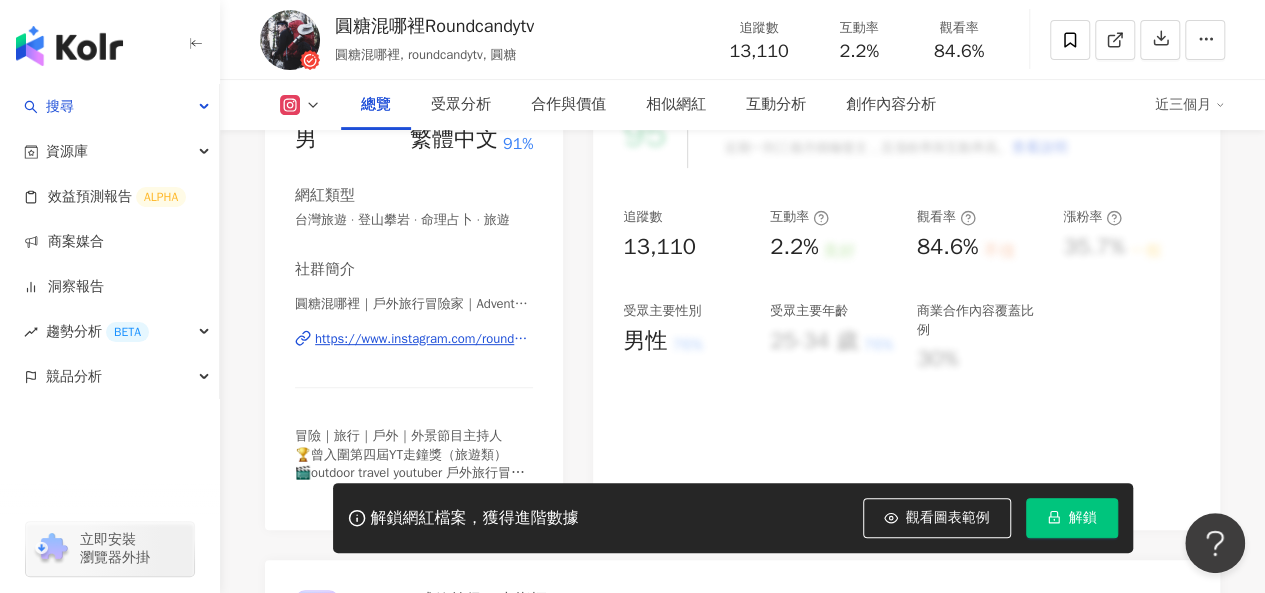 click on "https://www.instagram.com/roundcandytv/" at bounding box center [424, 339] 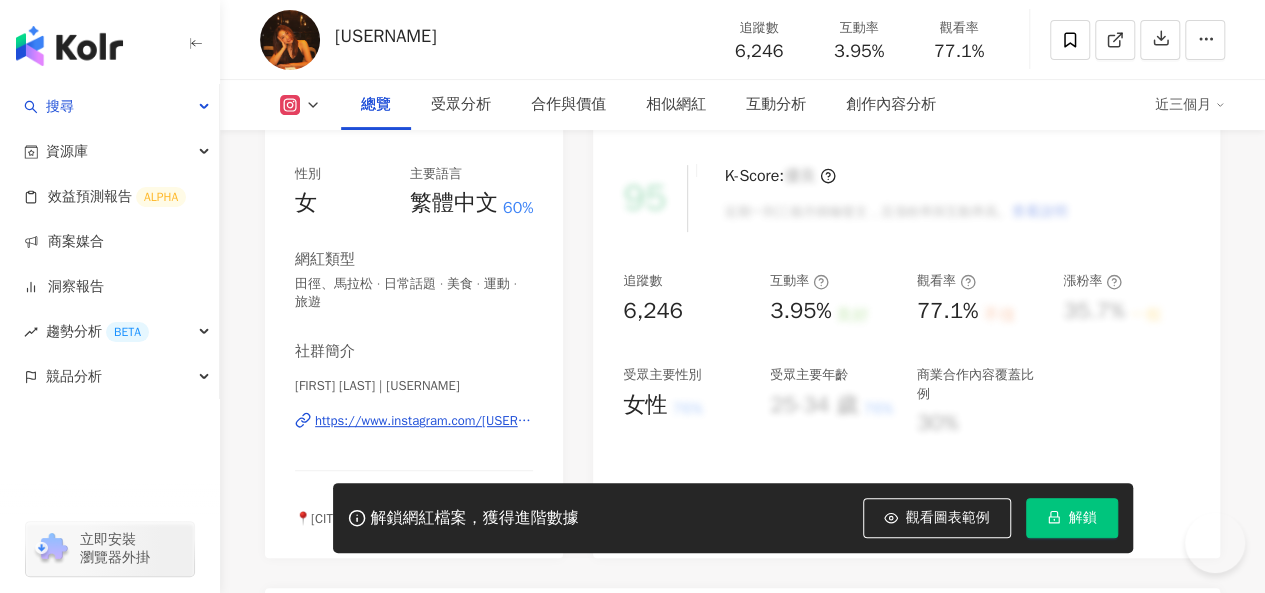 scroll, scrollTop: 400, scrollLeft: 0, axis: vertical 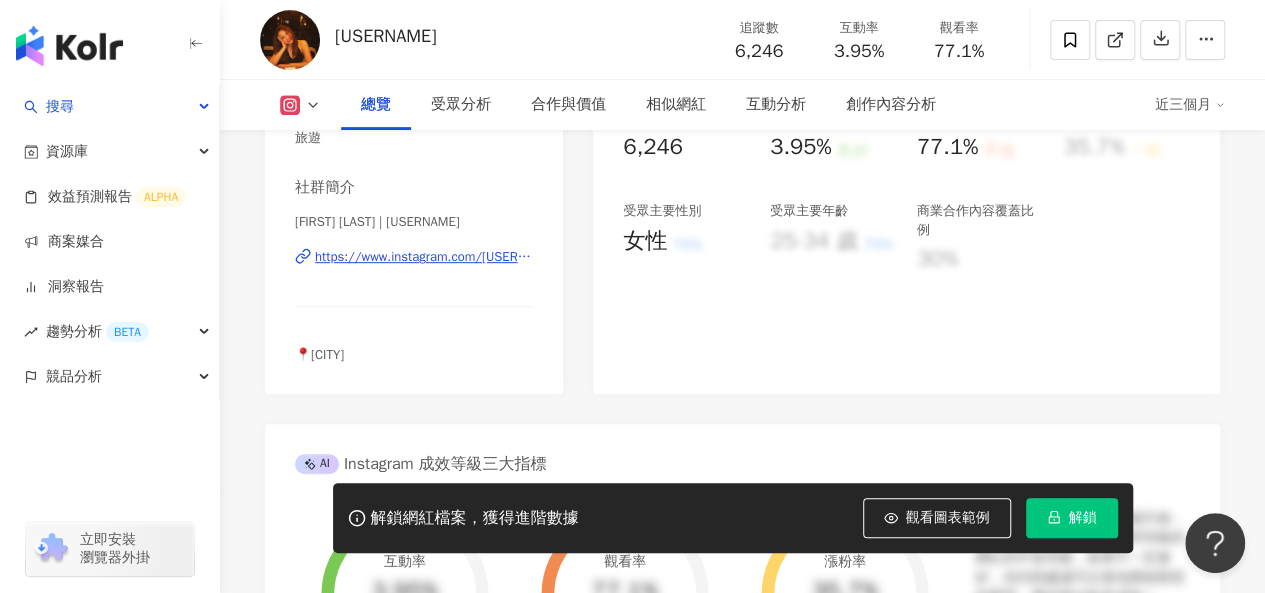 click on "https://www.instagram.com/jessicabudiyanto/" at bounding box center (424, 257) 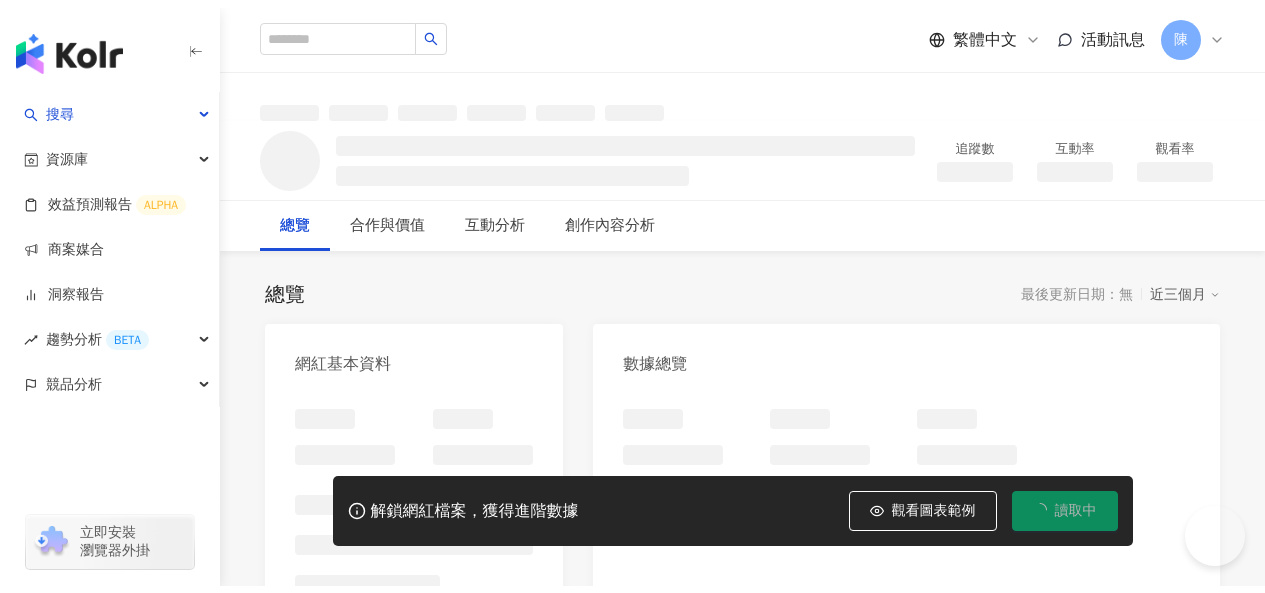 scroll, scrollTop: 0, scrollLeft: 0, axis: both 